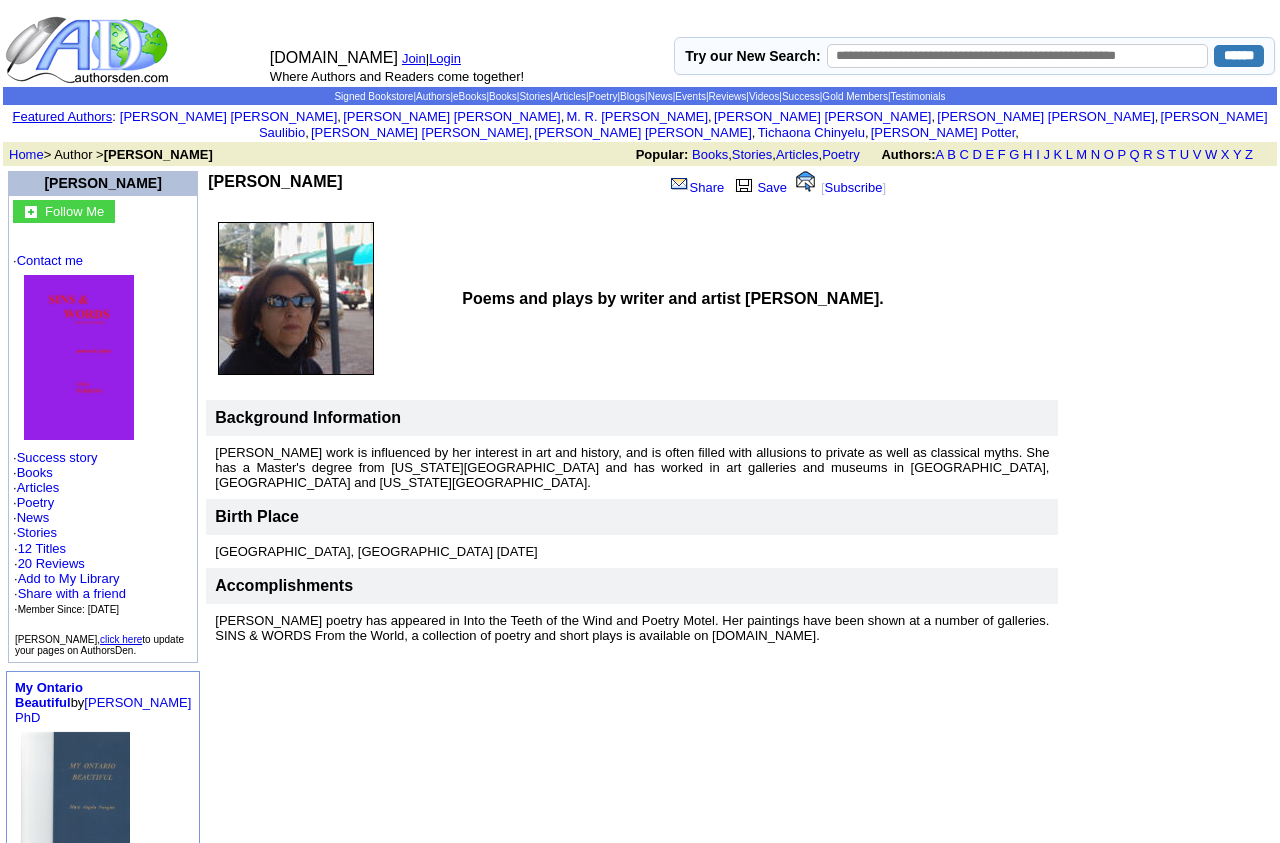 scroll, scrollTop: 0, scrollLeft: 0, axis: both 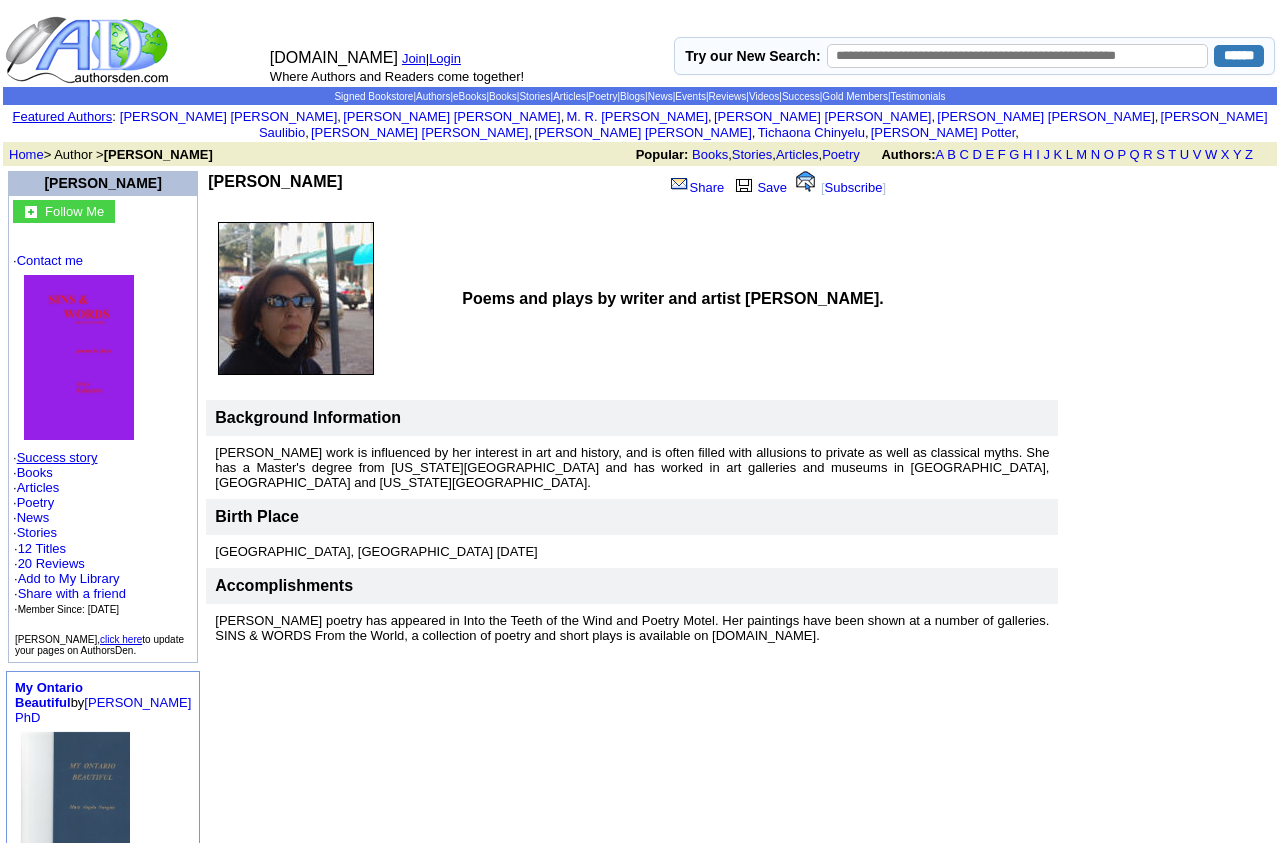 click on "Success story" at bounding box center (57, 457) 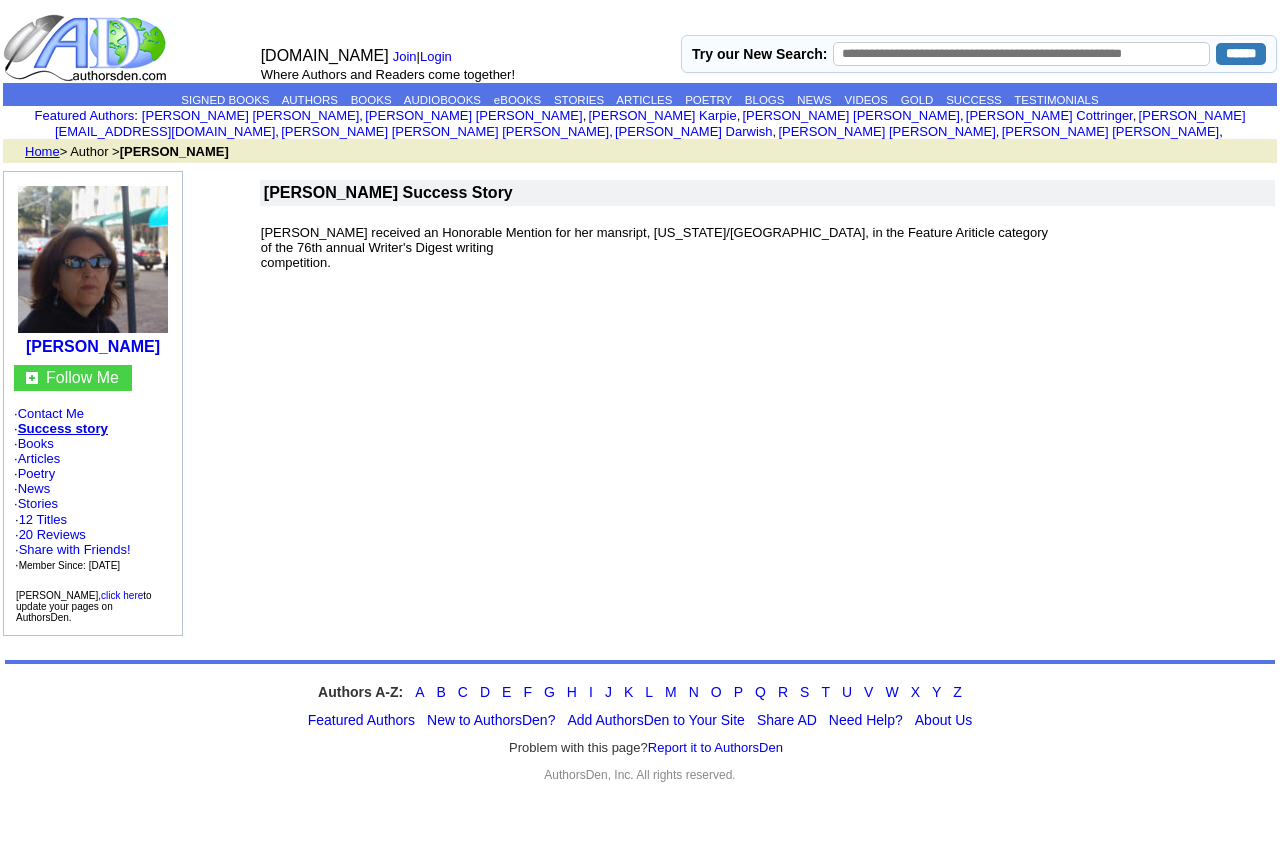 scroll, scrollTop: 0, scrollLeft: 0, axis: both 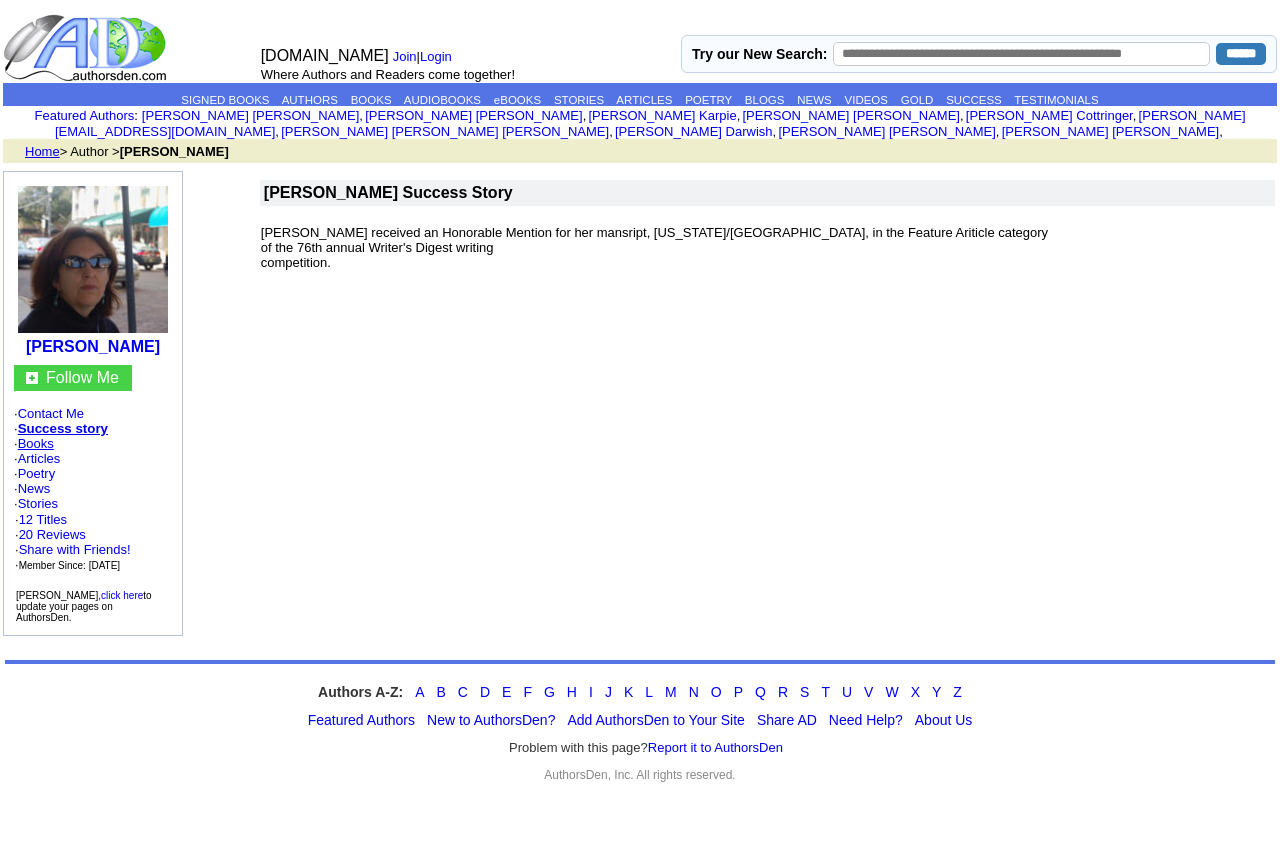 click on "Books" 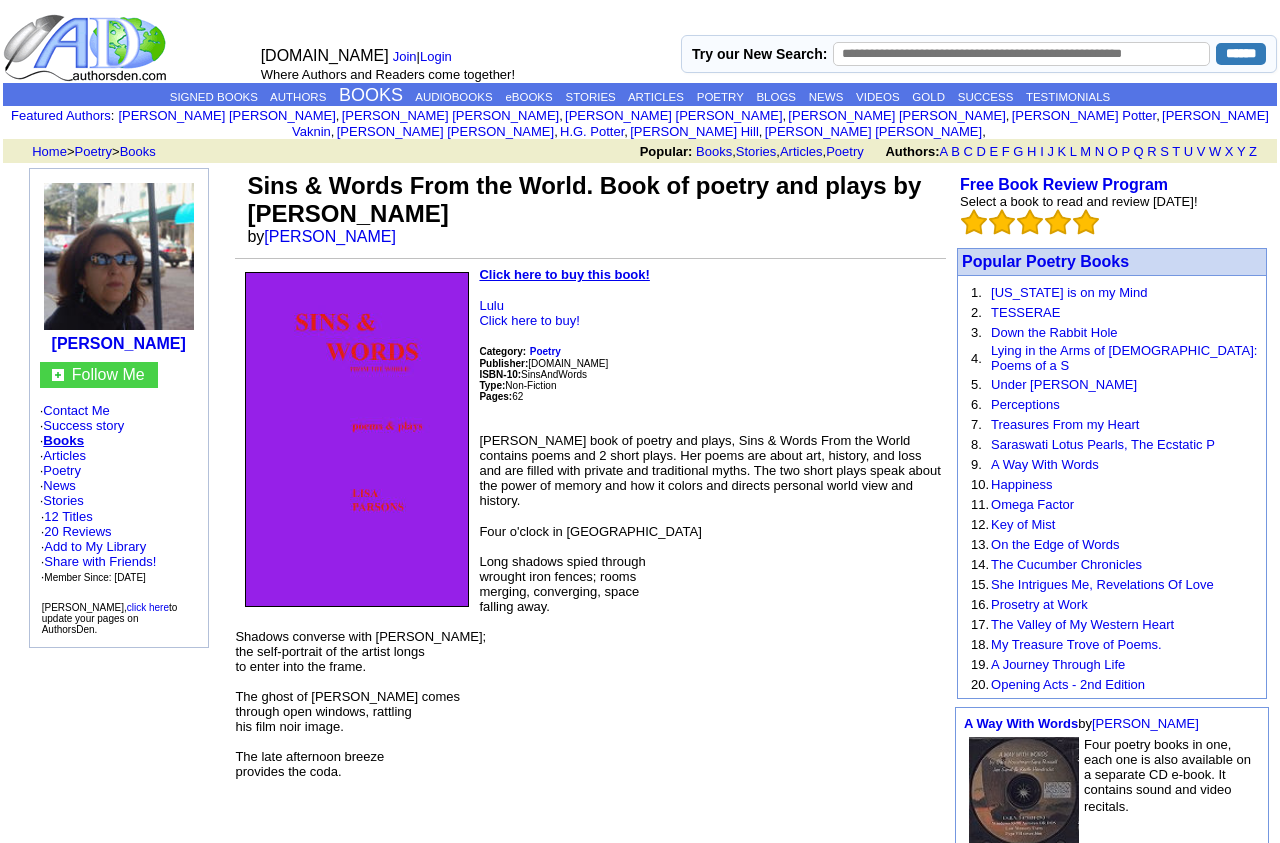 scroll, scrollTop: 0, scrollLeft: 0, axis: both 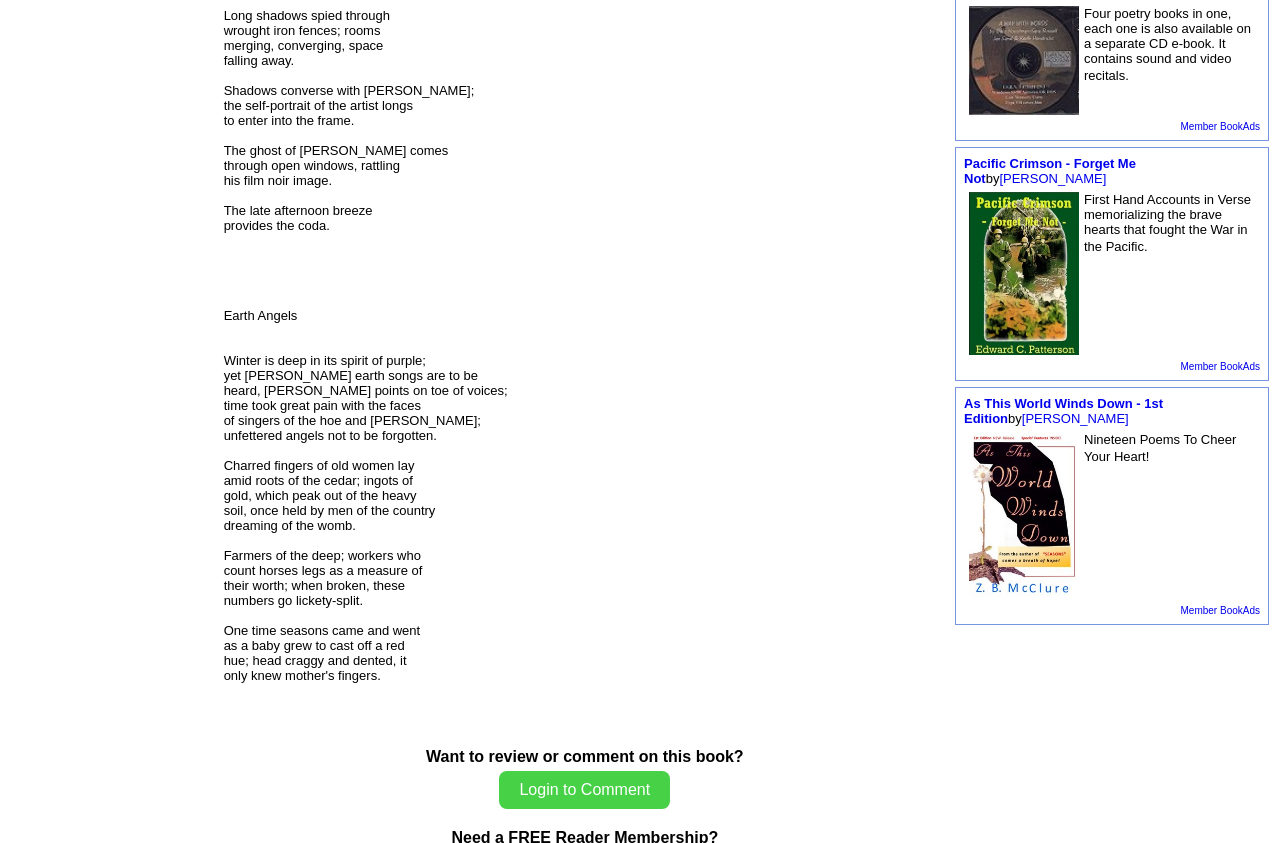click on "Free Book Review Program
Select a book to read and review today!
Popular Poetry Books
1.  Vermont is on my Mind    2.  TESSERAE    3.  Down the Rabbit Hole    4.  Lying in the Arms of God: Poems of a S    5.  Under Amber Skies    6.  Perceptions    7.  Treasures From my Heart    8.  Saraswati Lotus Pearls, The Ecstatic P    9.  A Way With Words    10.  Happiness    11.  Omega Factor    12.  Key of Mist    13.  On the Edge of Words    14.  The Cucumber Chronicles    15.  She Intrigues Me, Revelations Of Love    16.  Prosetry at Work    17.  The Valley of My Western Heart    18.  My Treasure Trove of Poems.    19.  A Journey Through Life    20.  Opening Acts - 2nd Edition
A Way With Words
by  Sara Russell
Four poetry books in one, each one is also available on a separate CD e-book. It contains sound and video recitals." at bounding box center (1112, 173) 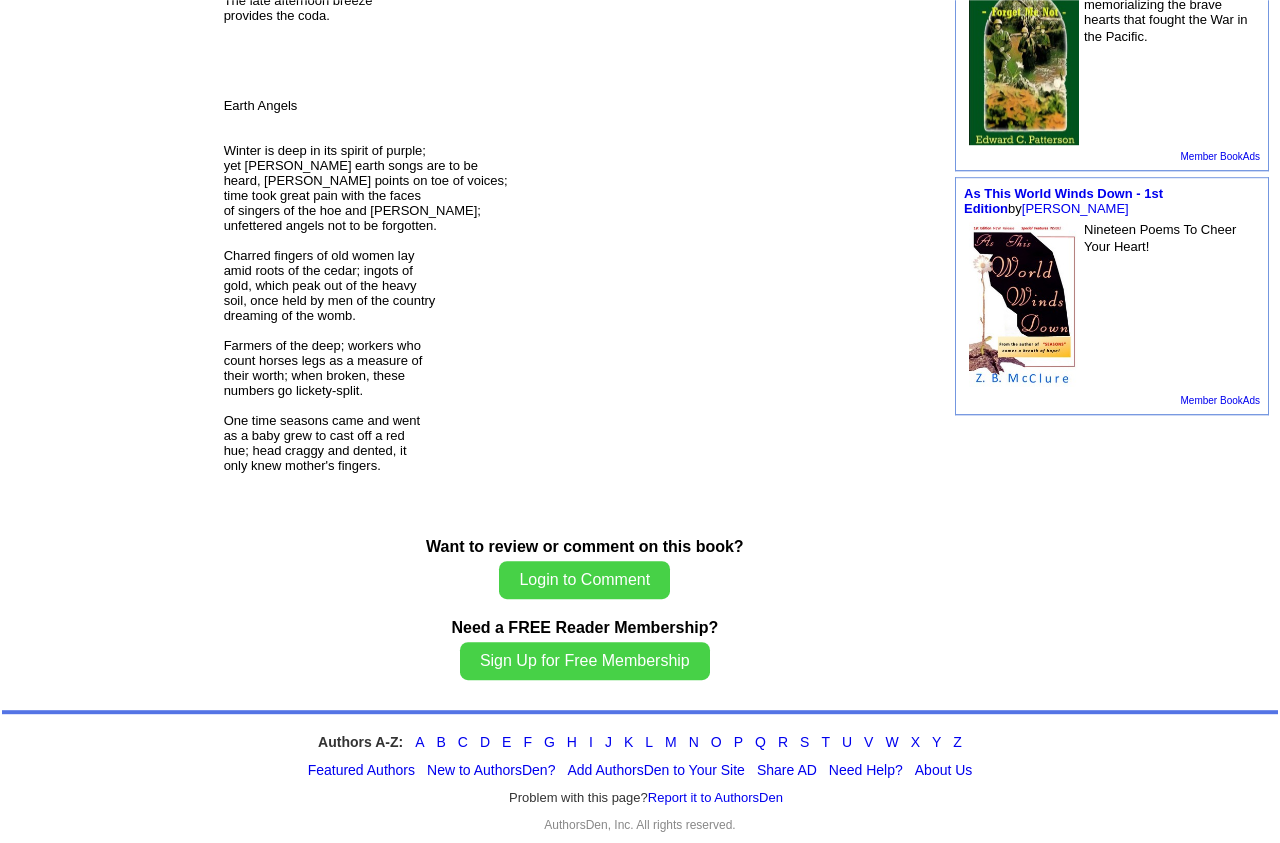 scroll, scrollTop: 952, scrollLeft: 0, axis: vertical 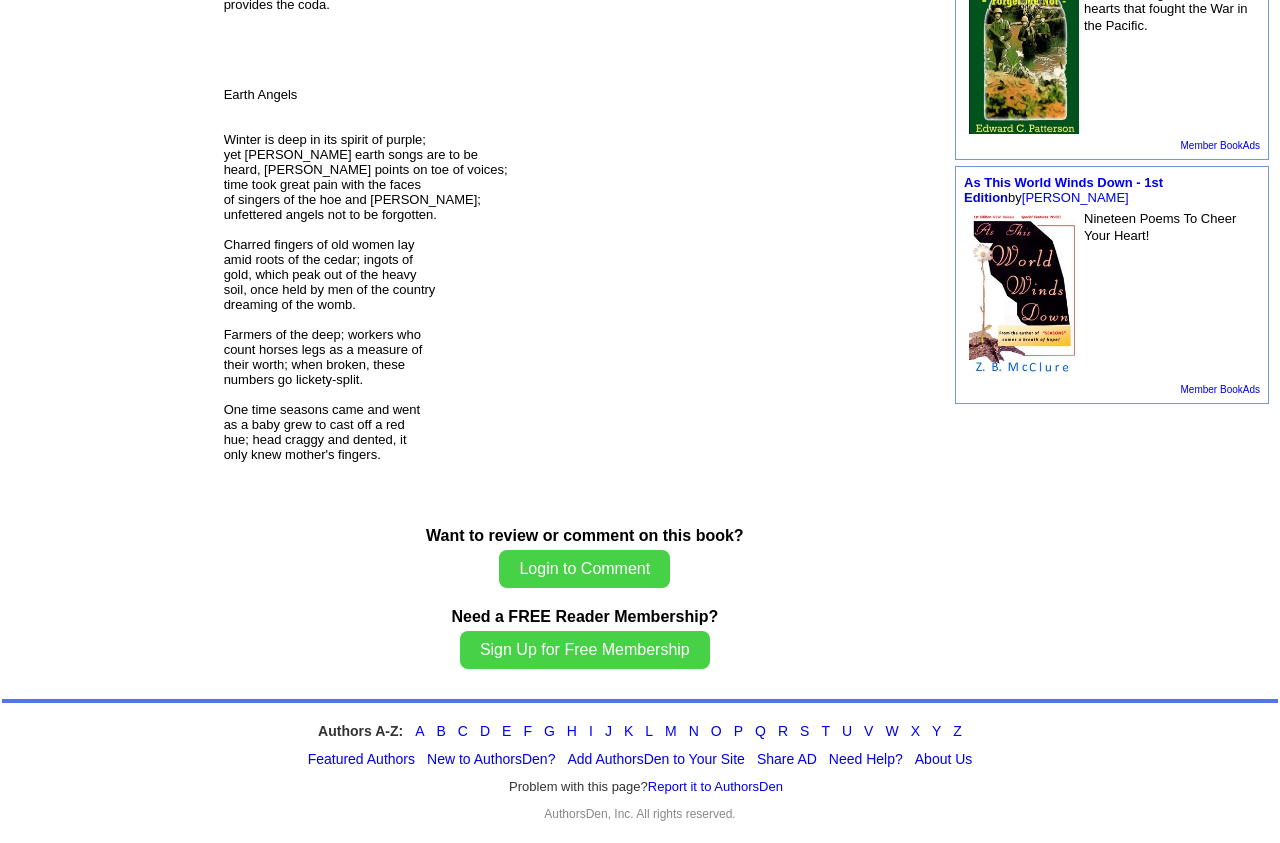 click on "Click here to buy this book!
Lulu Click here to buy!
Category:
Poetry
Publisher:  Lulu.com
ISBN-10:   SinsAndWords
Type:  Non-Fiction
Pages:  62
Parsons book of poetry and plays, Sins & Words From the World contains poems and 2 short plays.  Her poems are about art, history, and loss and are filled with private and traditional myths.  The two short plays speak about the power of memory and how it colors and directs personal world view and history.
Four o'clock in Vienna
Long shadows spied through
wrought iron fences; rooms
merging, converging, space
falling away.
Shadows converse with Kokoschka;
the self-portrait of the artist longs
to enter into the frame.
The ghost of Schiele comes
through open windows, rattling
his film noir image.
The late afternoon breeze
provides the coda.
Earth Angels
Winter is deep in its spirit of purple;
yet Mahler's earth songs are to be
dreaming of the womb." at bounding box center [585, -104] 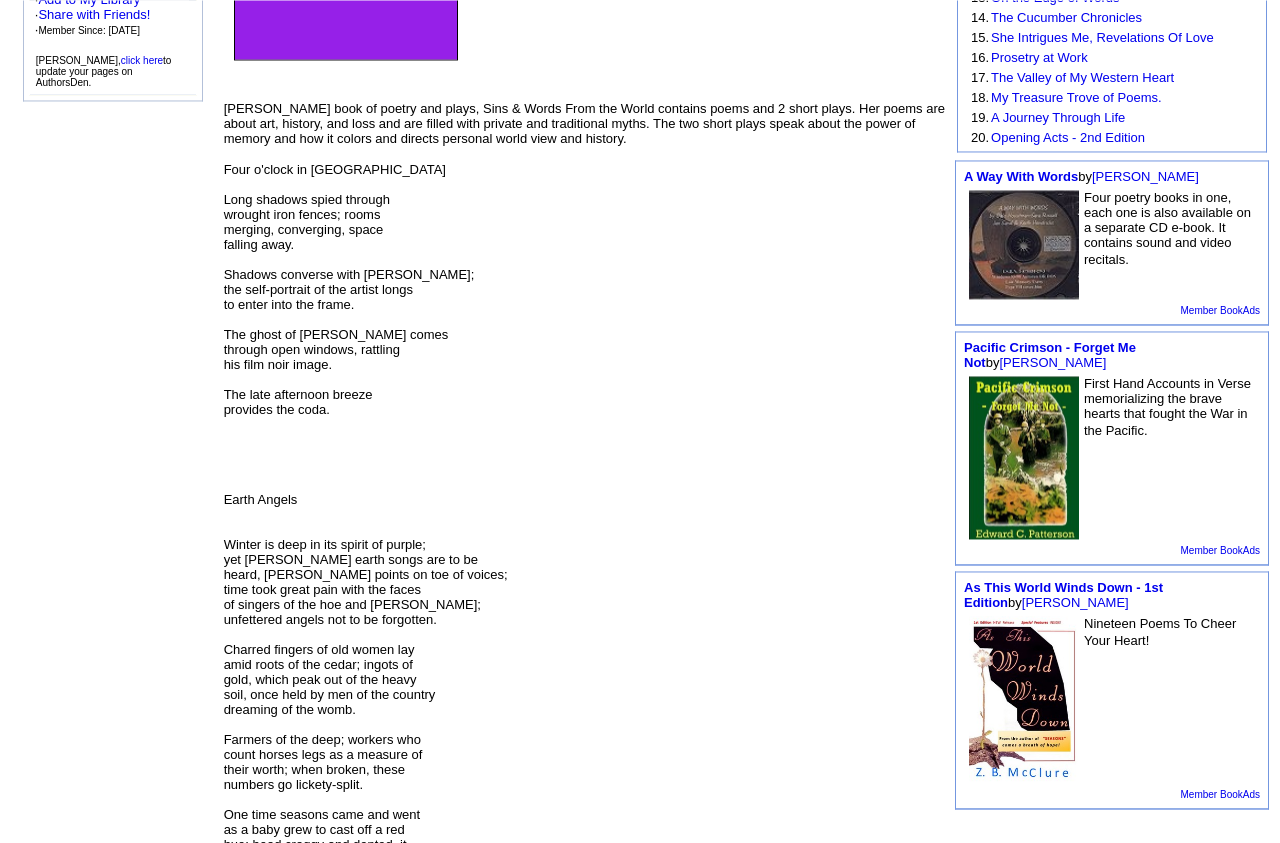 scroll, scrollTop: 544, scrollLeft: 0, axis: vertical 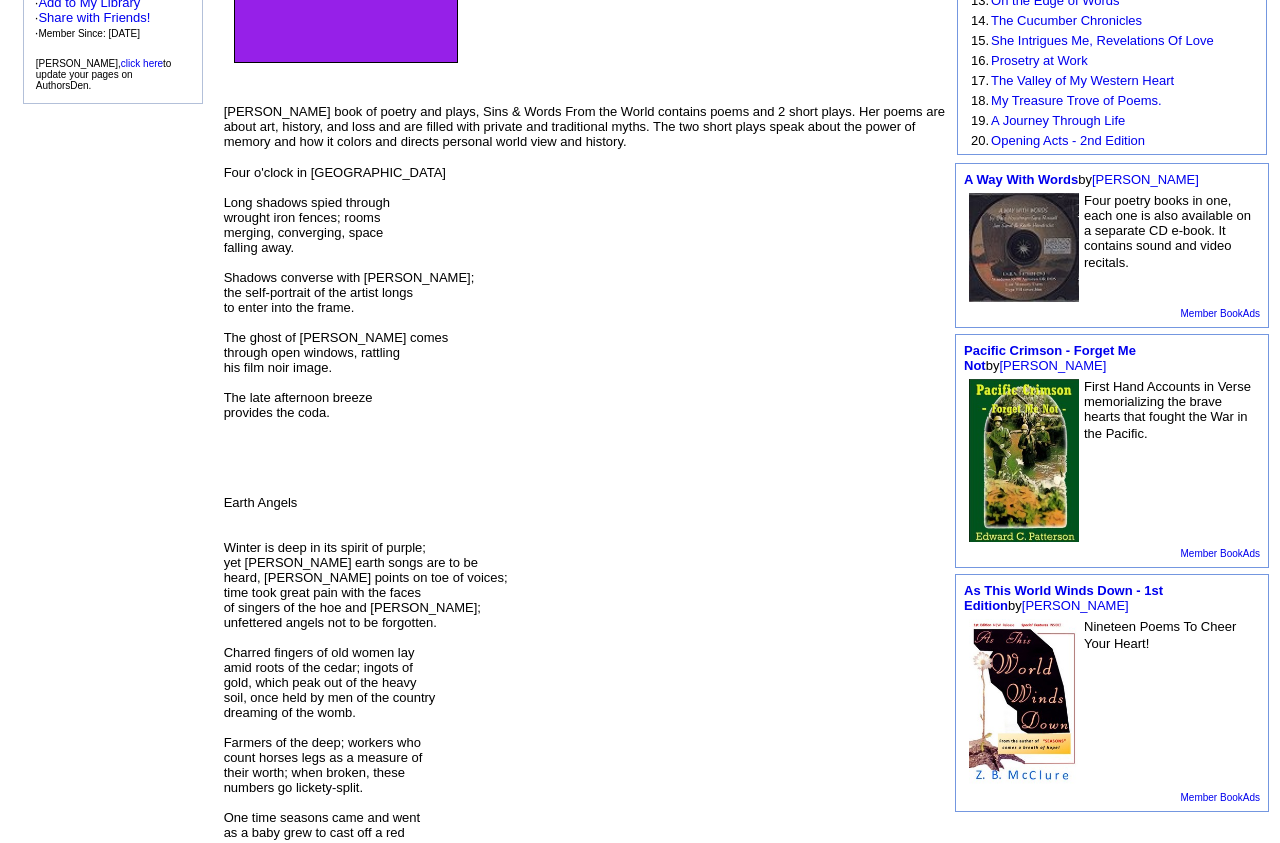 drag, startPoint x: 1271, startPoint y: 9, endPoint x: 1000, endPoint y: 141, distance: 301.43823 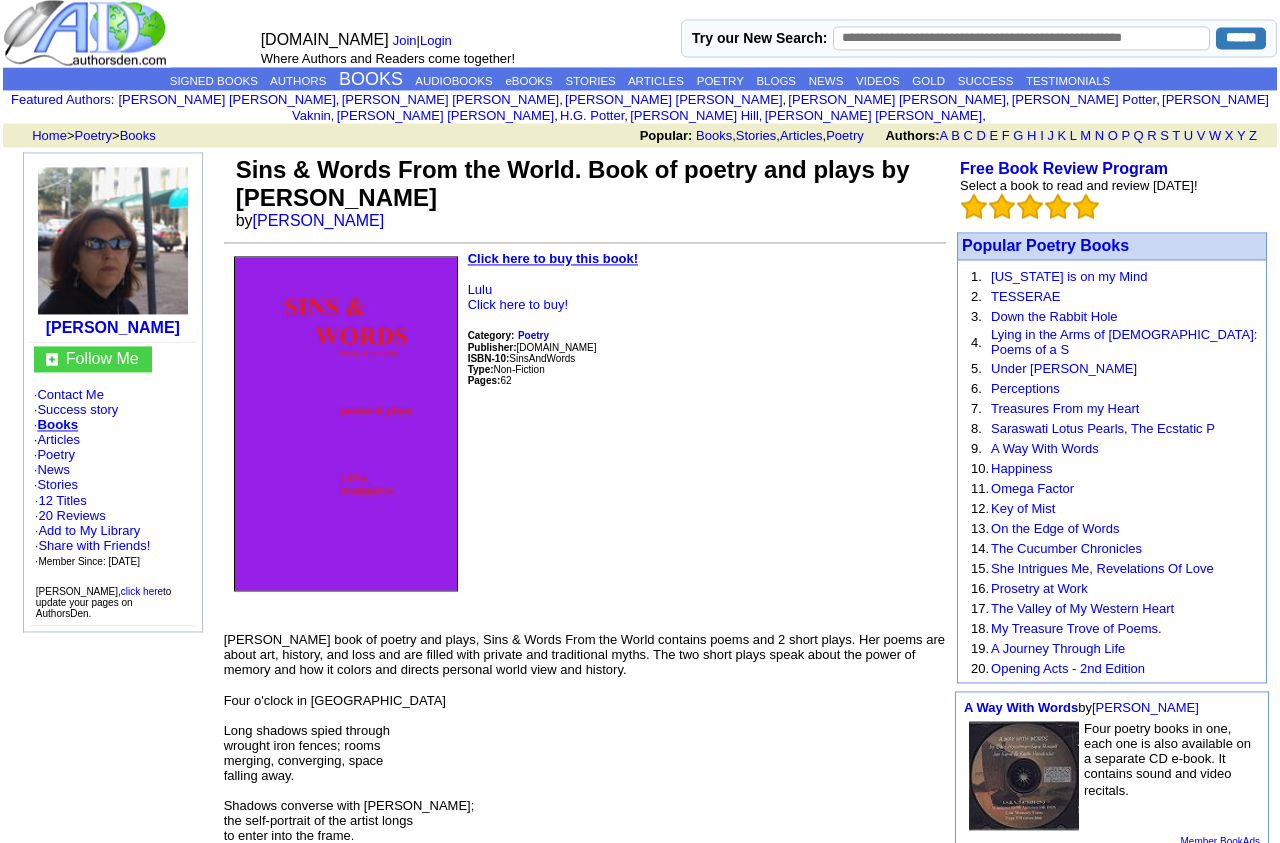 scroll, scrollTop: 0, scrollLeft: 0, axis: both 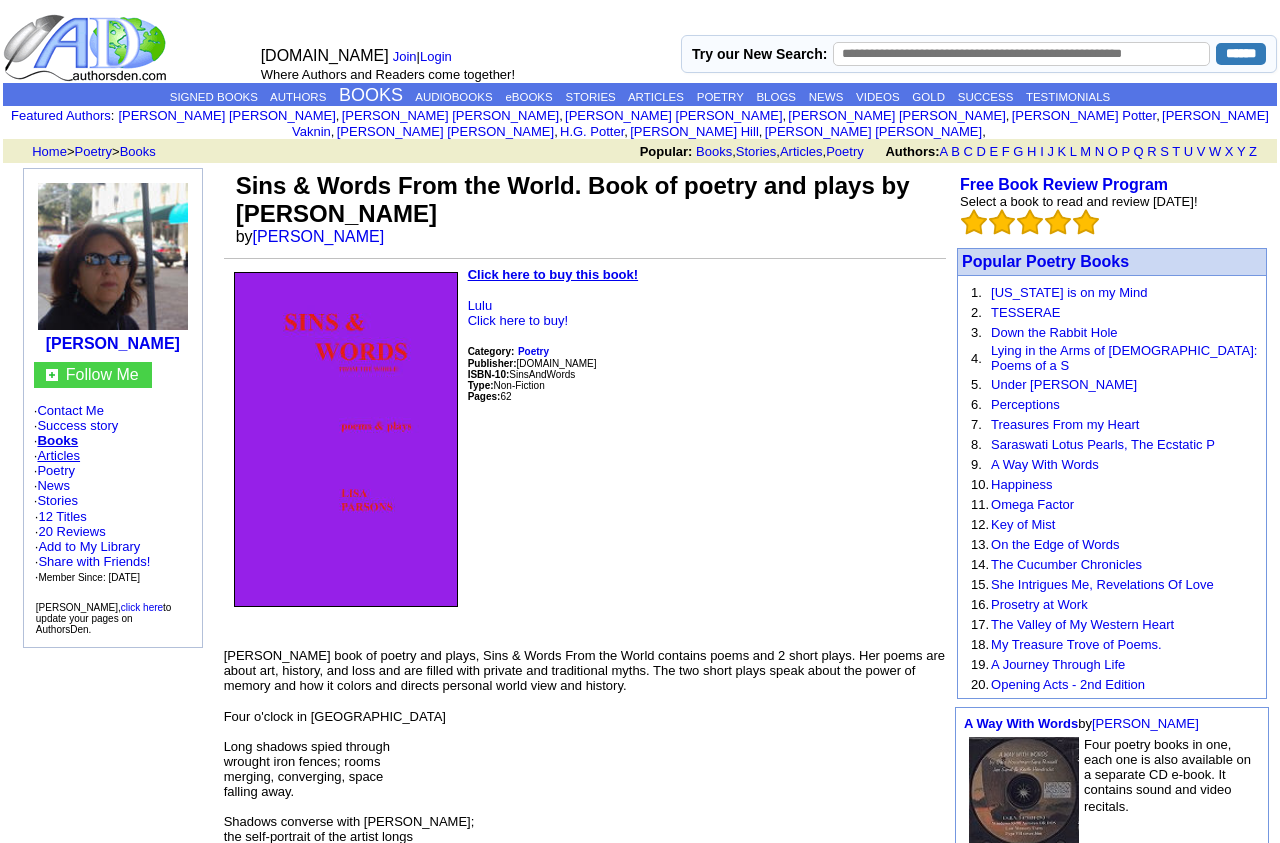 click on "Articles" 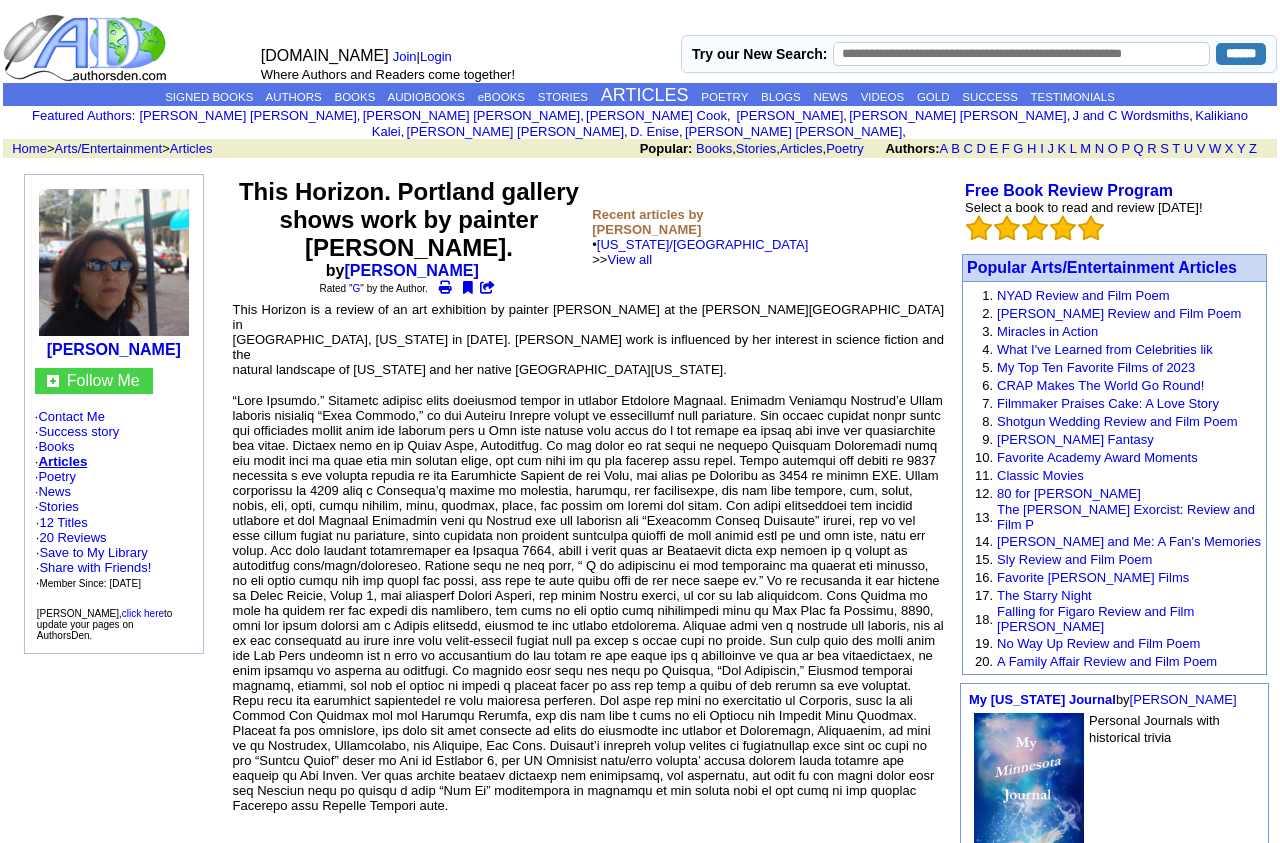 scroll, scrollTop: 0, scrollLeft: 0, axis: both 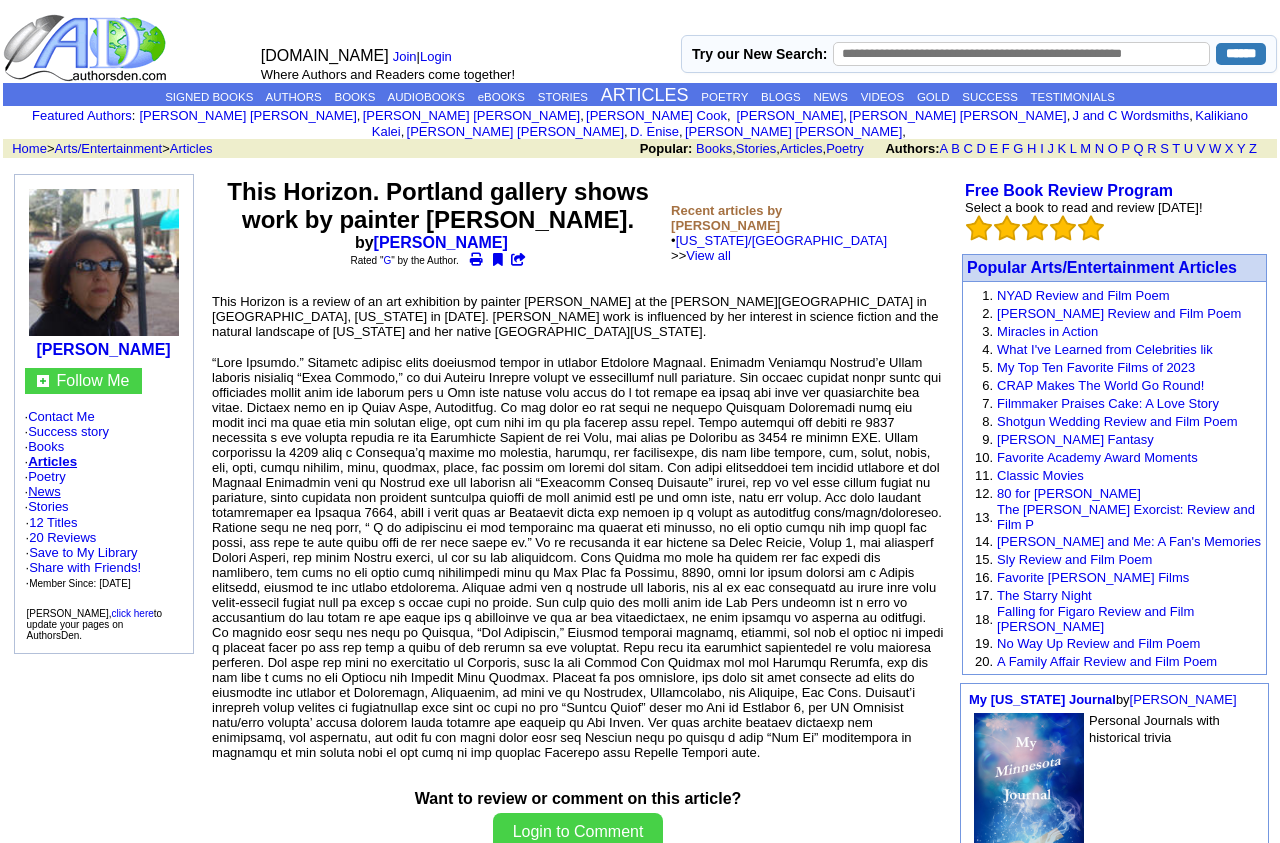 click on "News" 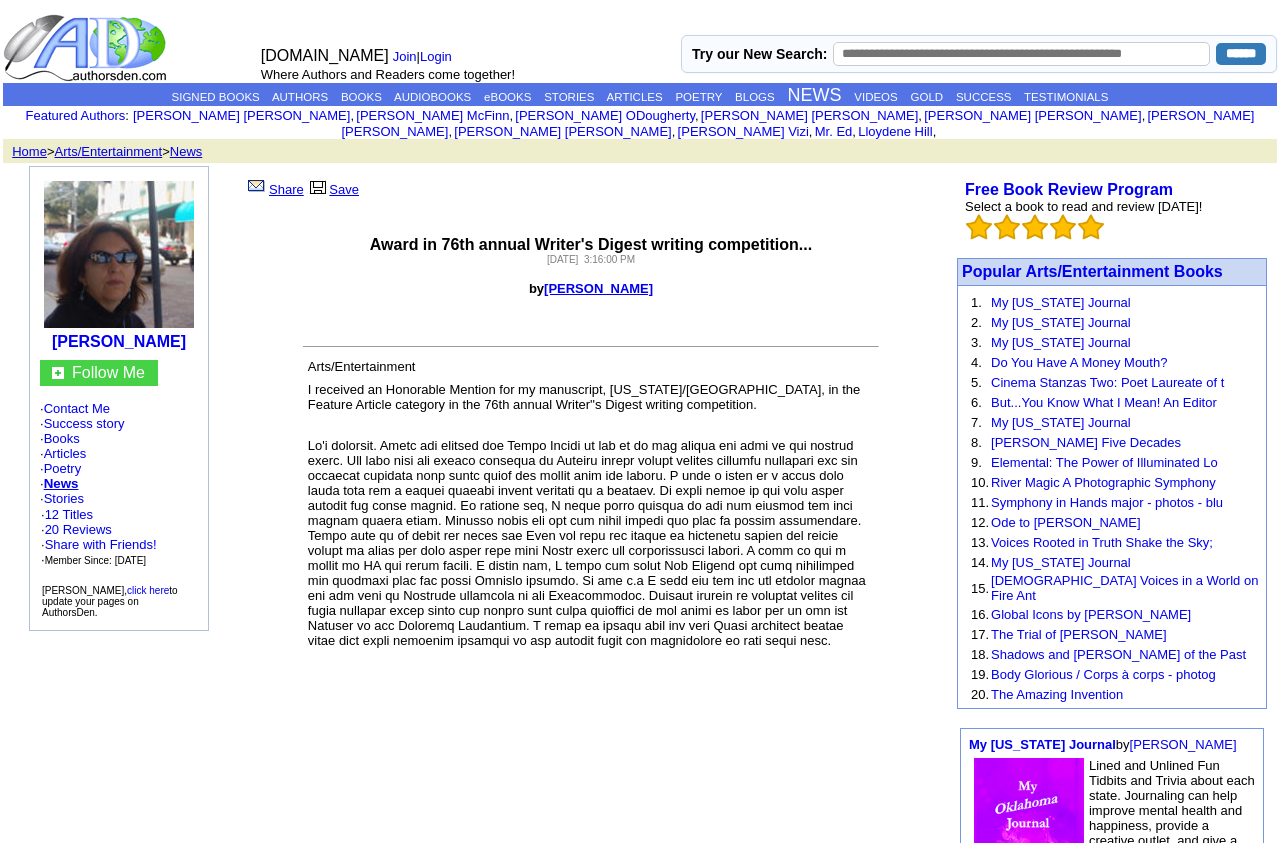 scroll, scrollTop: 0, scrollLeft: 0, axis: both 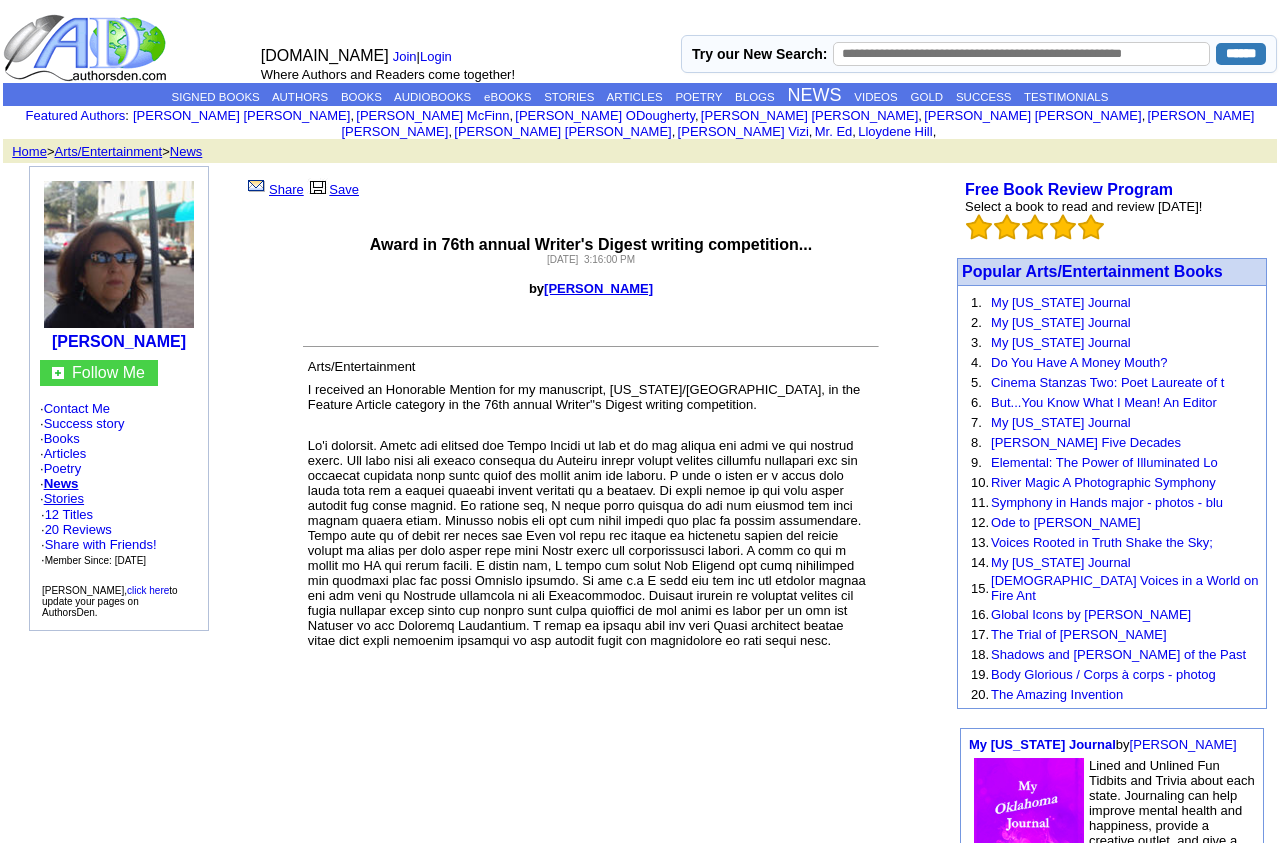 click on "Stories" 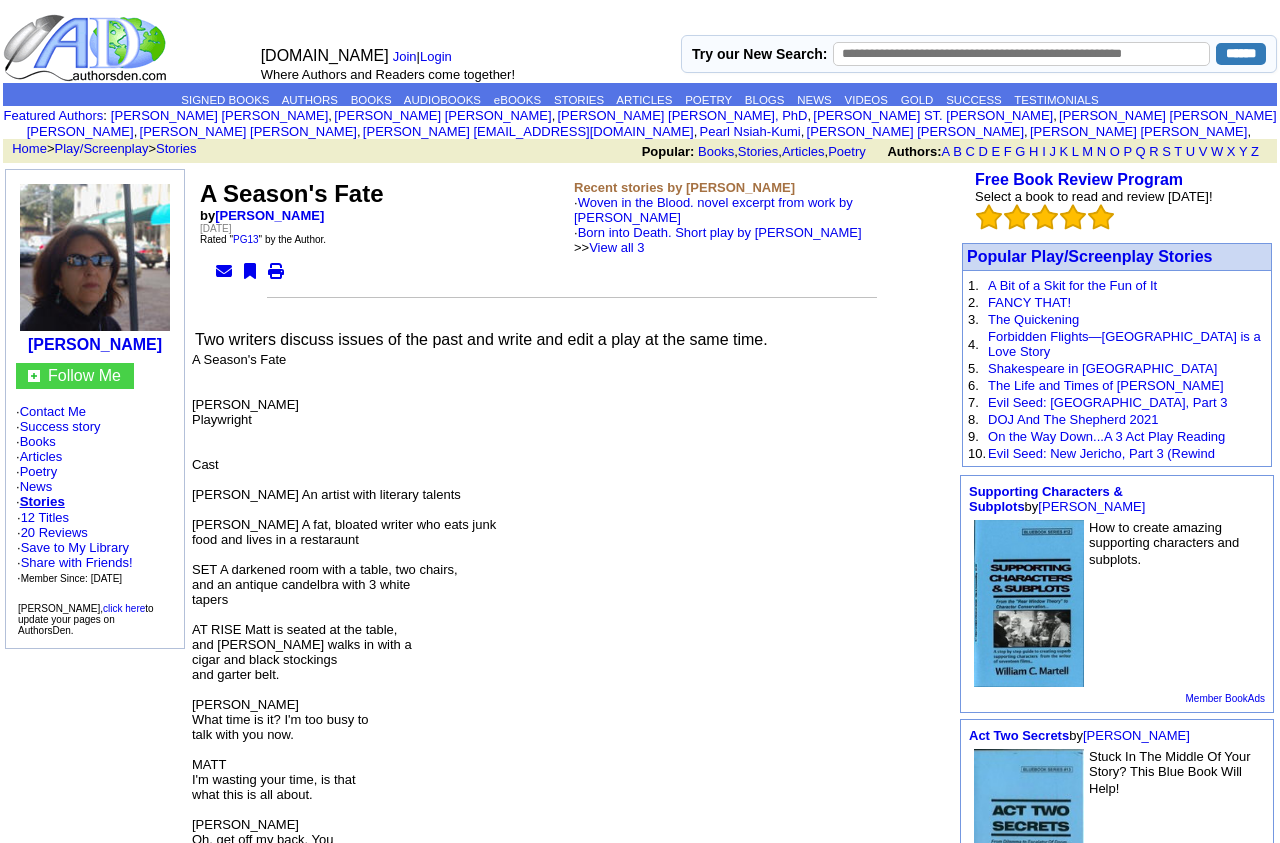scroll, scrollTop: 0, scrollLeft: 0, axis: both 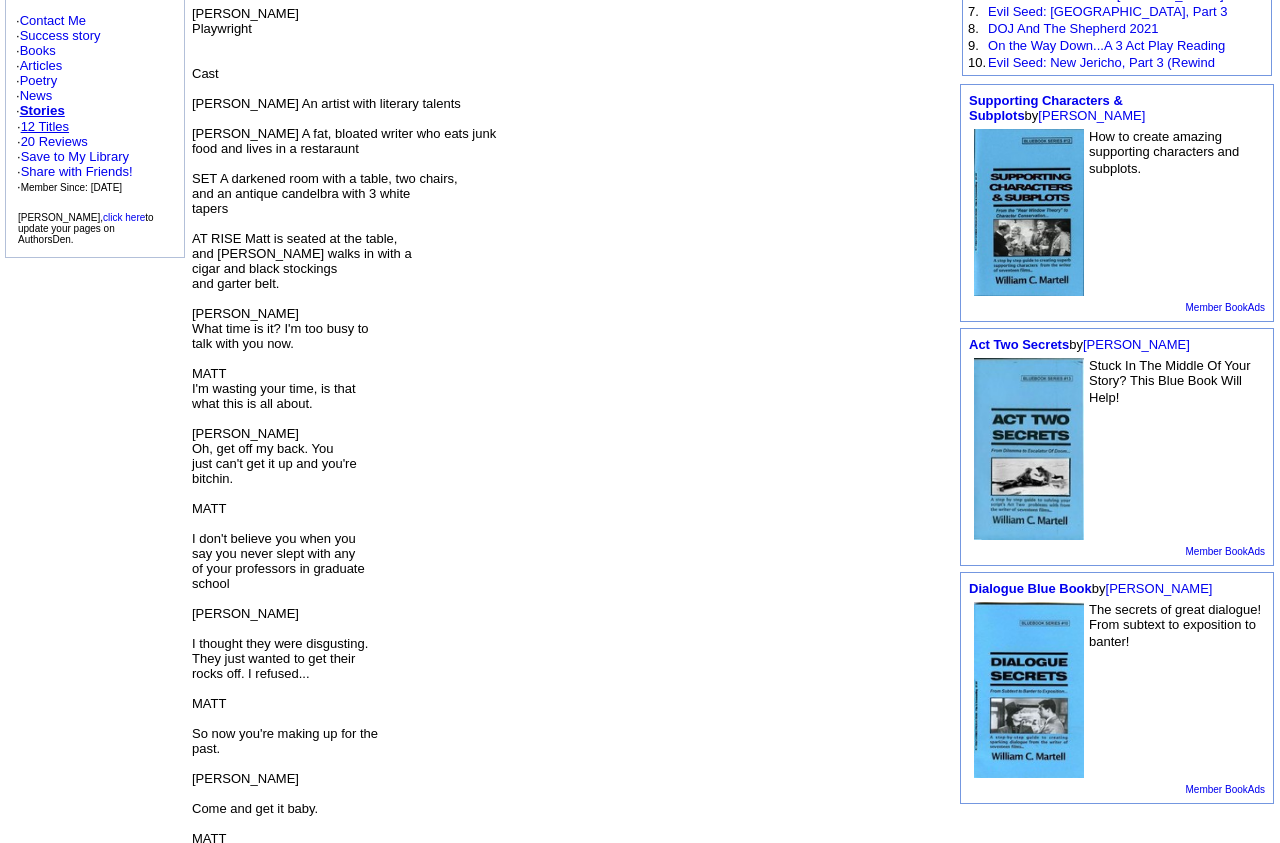 click on "12 Titles" 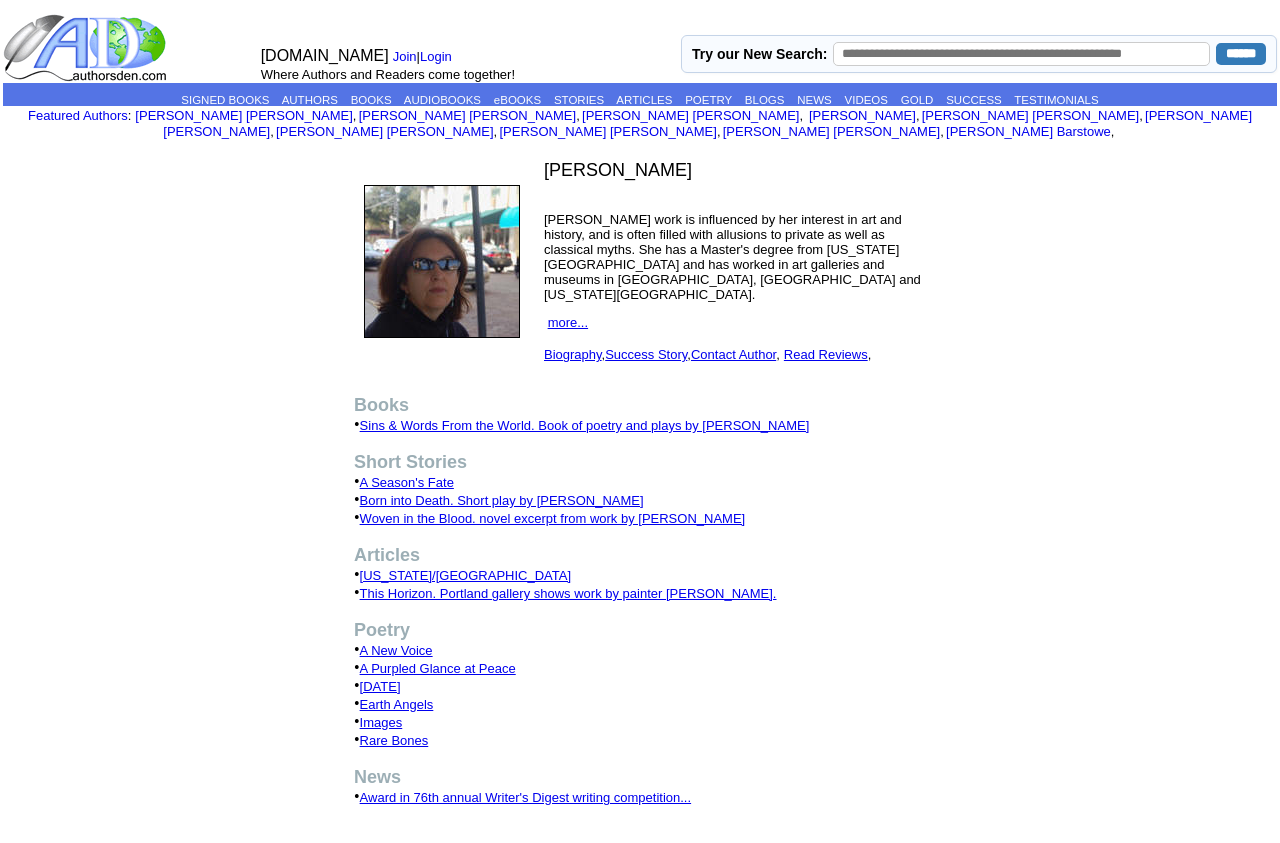 scroll, scrollTop: 0, scrollLeft: 0, axis: both 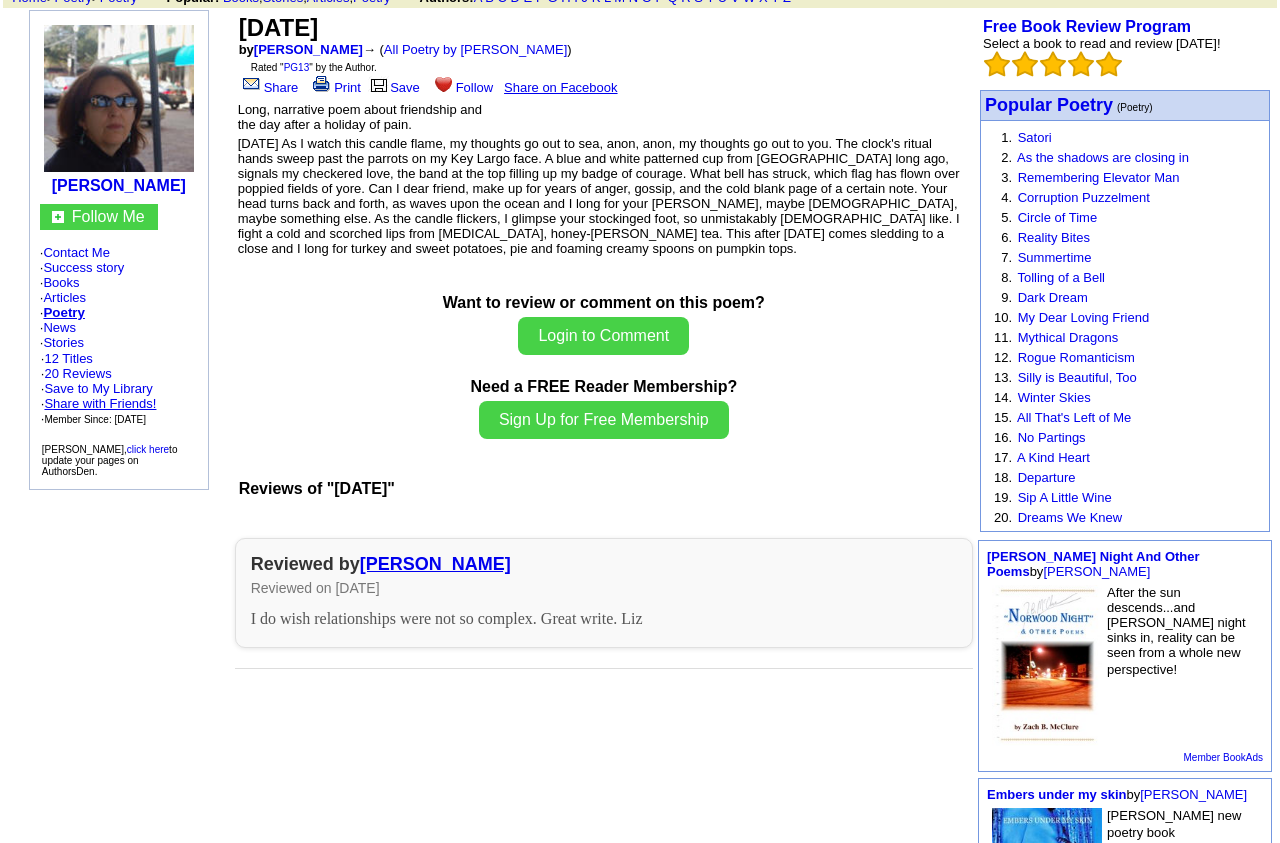 click on "Share with Friends!" 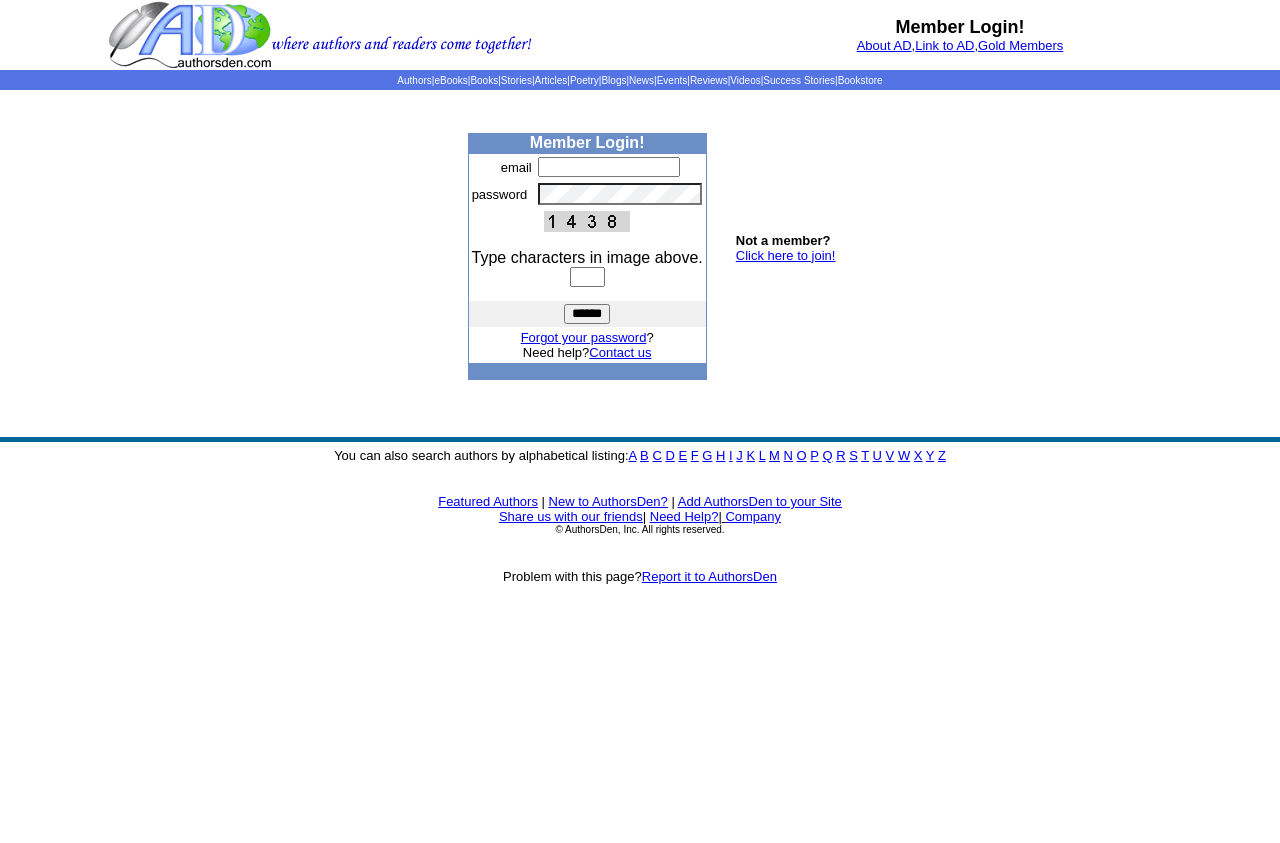 scroll, scrollTop: 0, scrollLeft: 0, axis: both 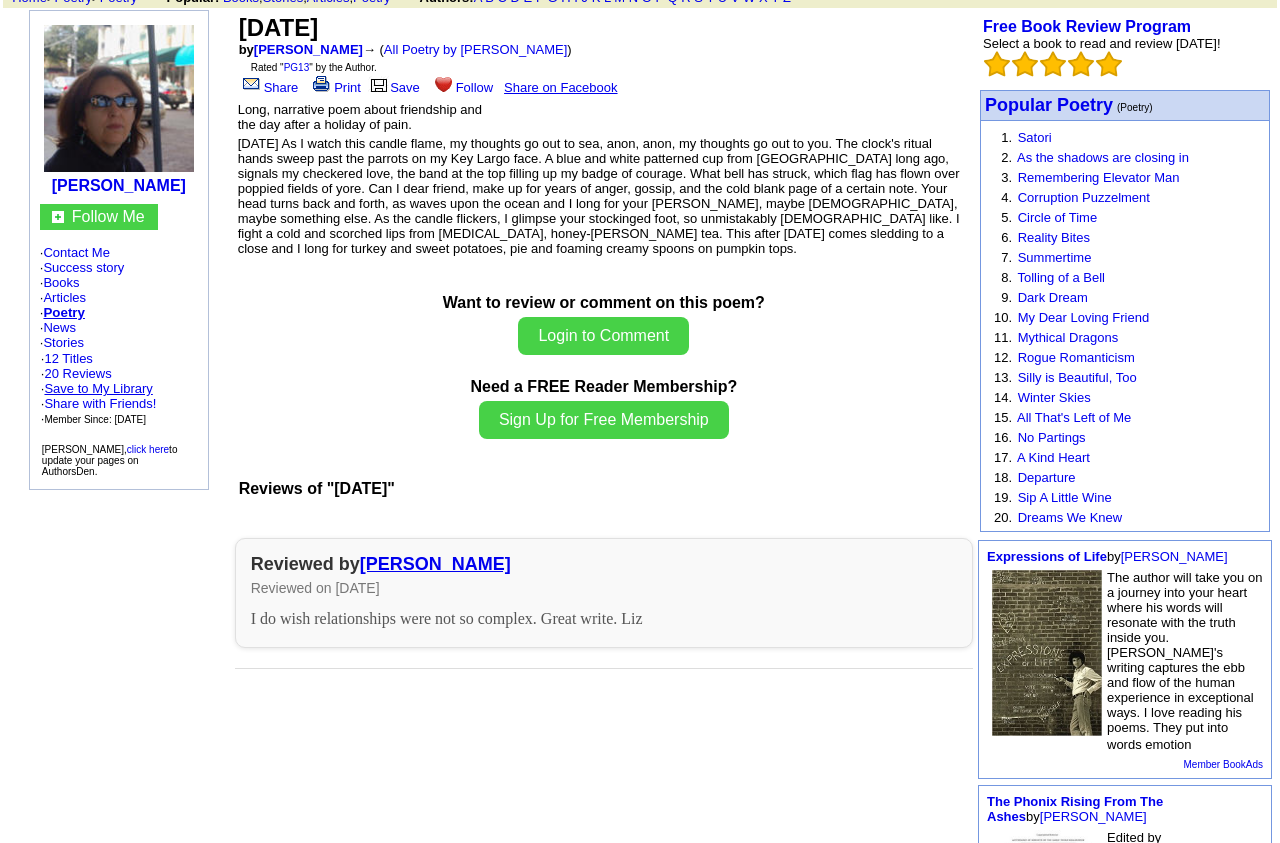 click on "Save to My Library" 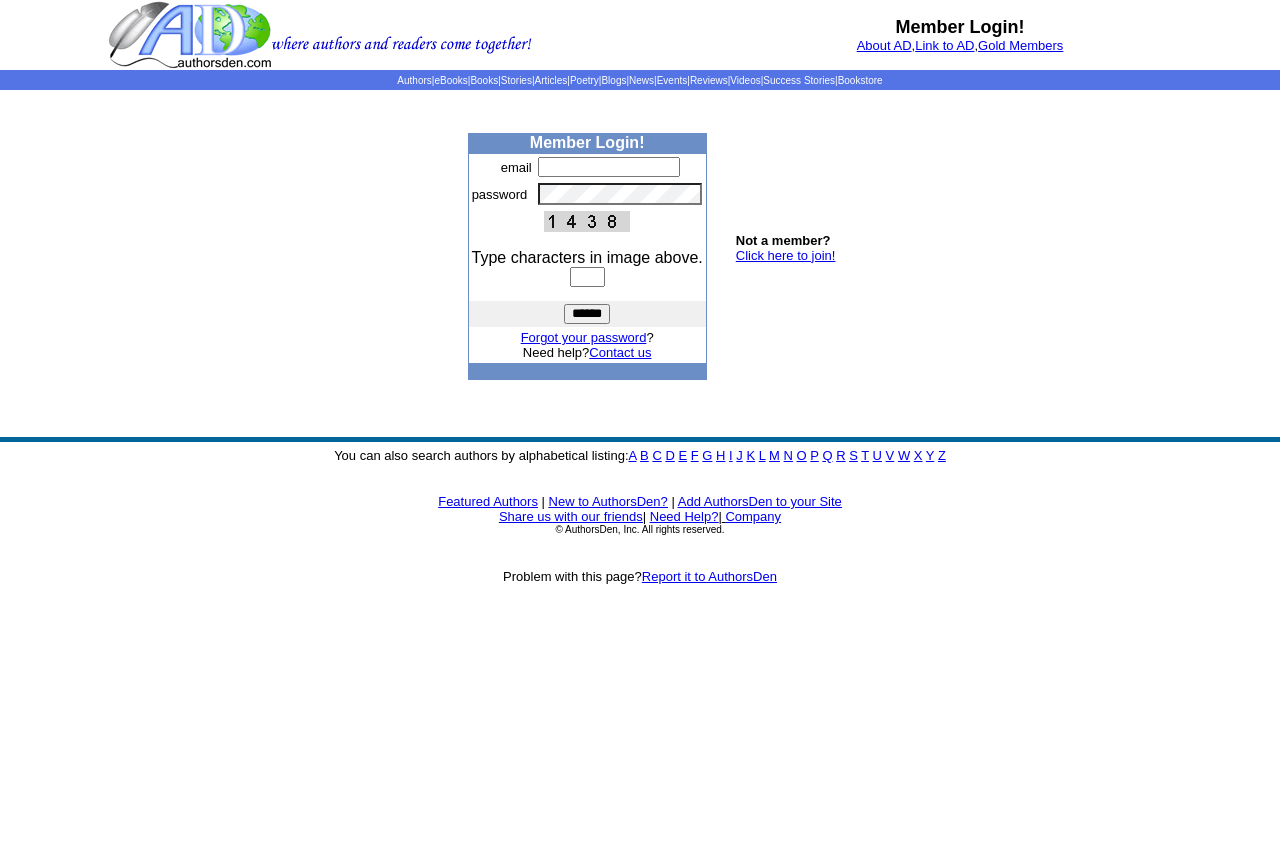 scroll, scrollTop: 0, scrollLeft: 0, axis: both 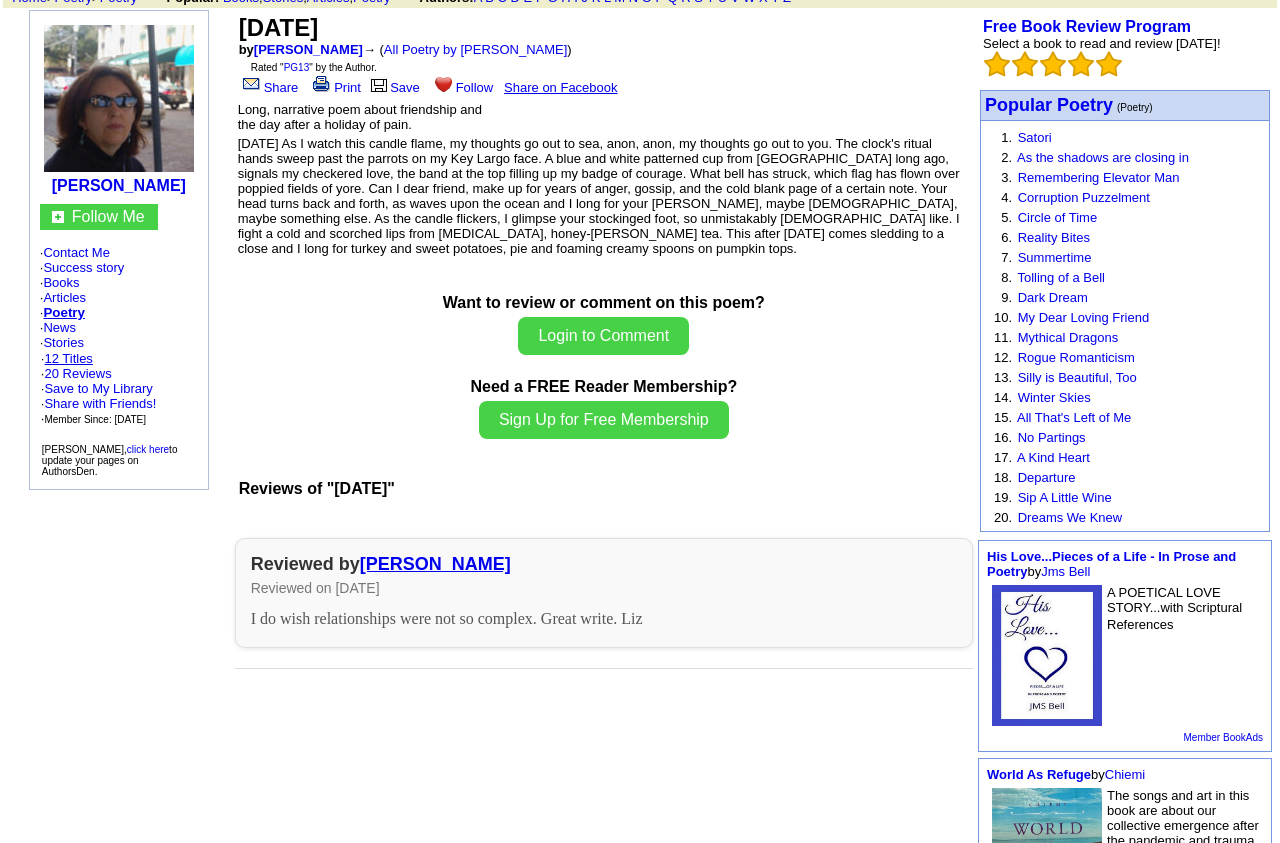 click on "12 Titles" 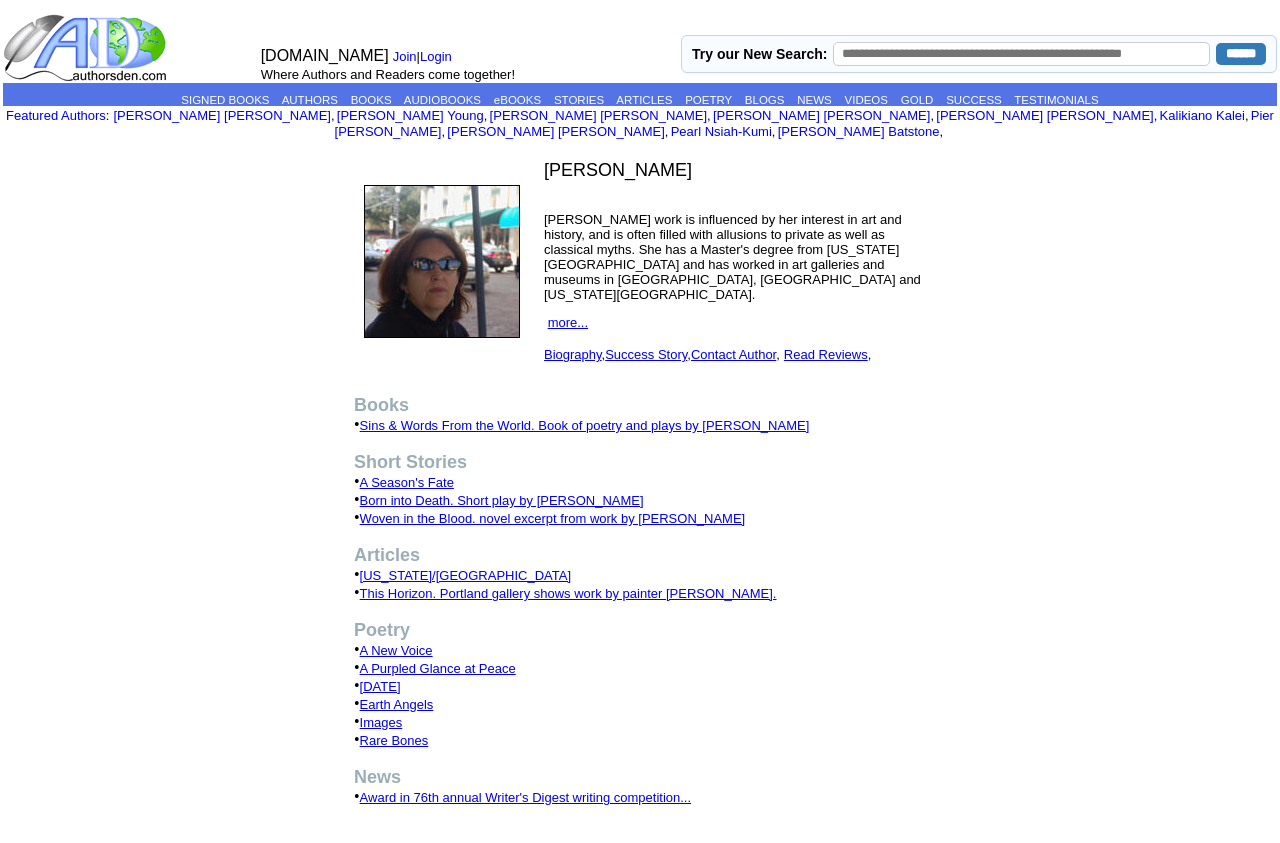 scroll, scrollTop: 0, scrollLeft: 0, axis: both 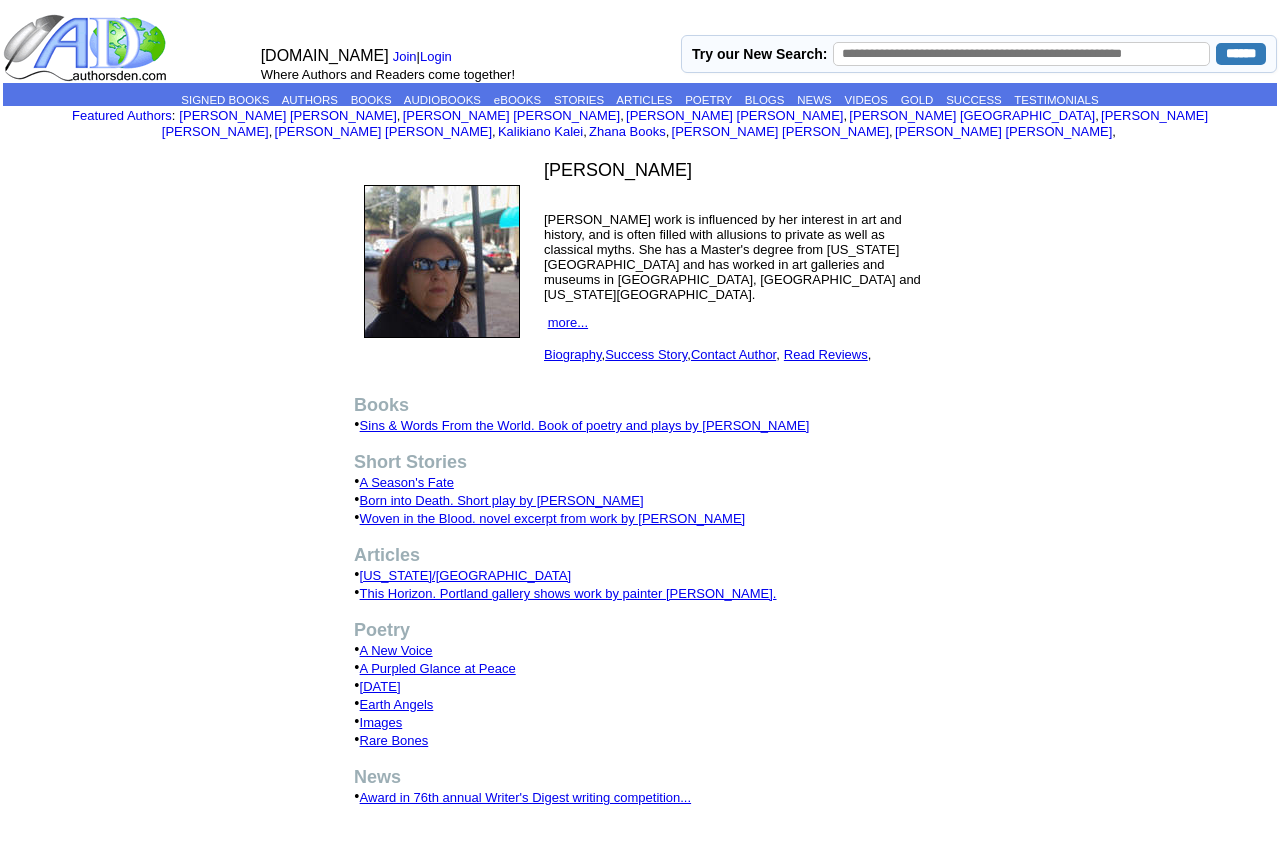 click on "A Purpled Glance at Peace" 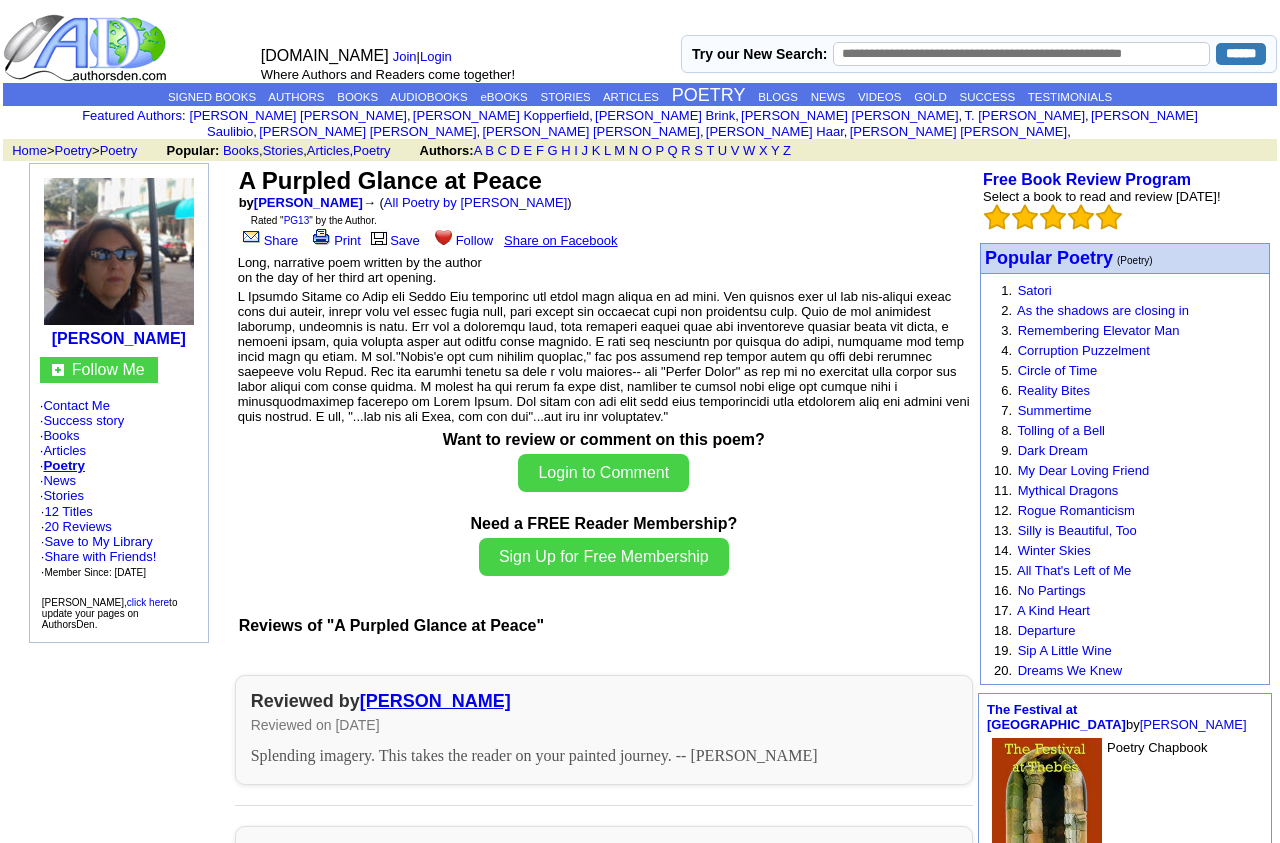 scroll, scrollTop: 0, scrollLeft: 0, axis: both 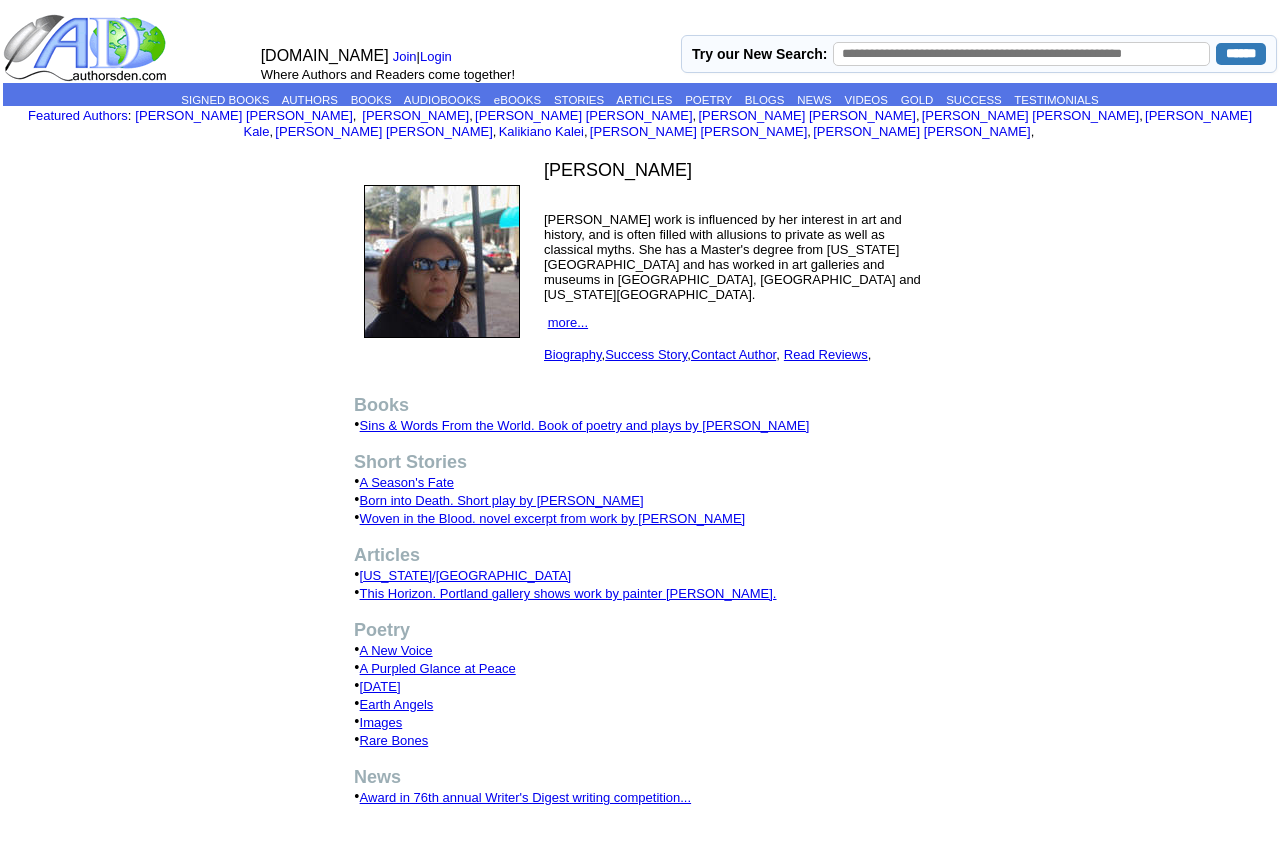 click on "Rare Bones" 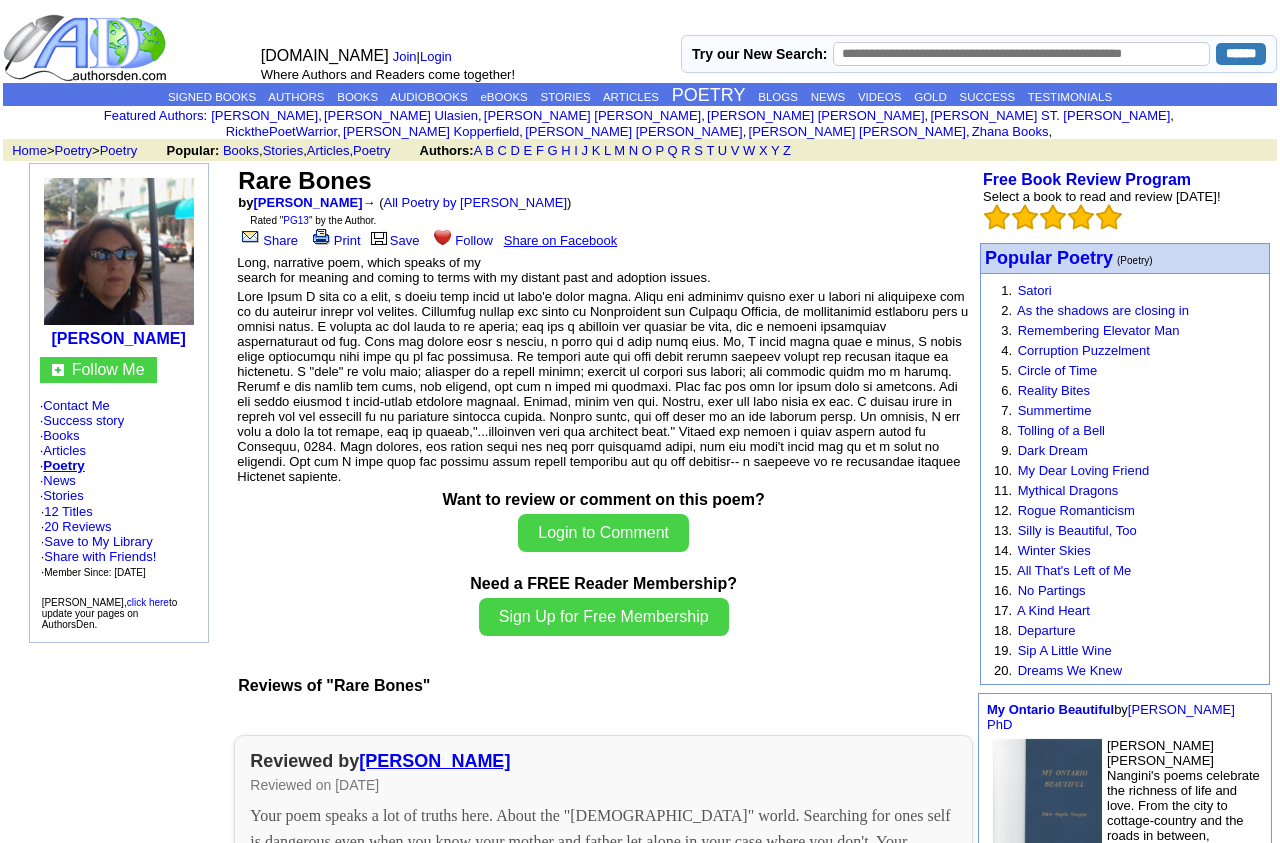 scroll, scrollTop: 0, scrollLeft: 0, axis: both 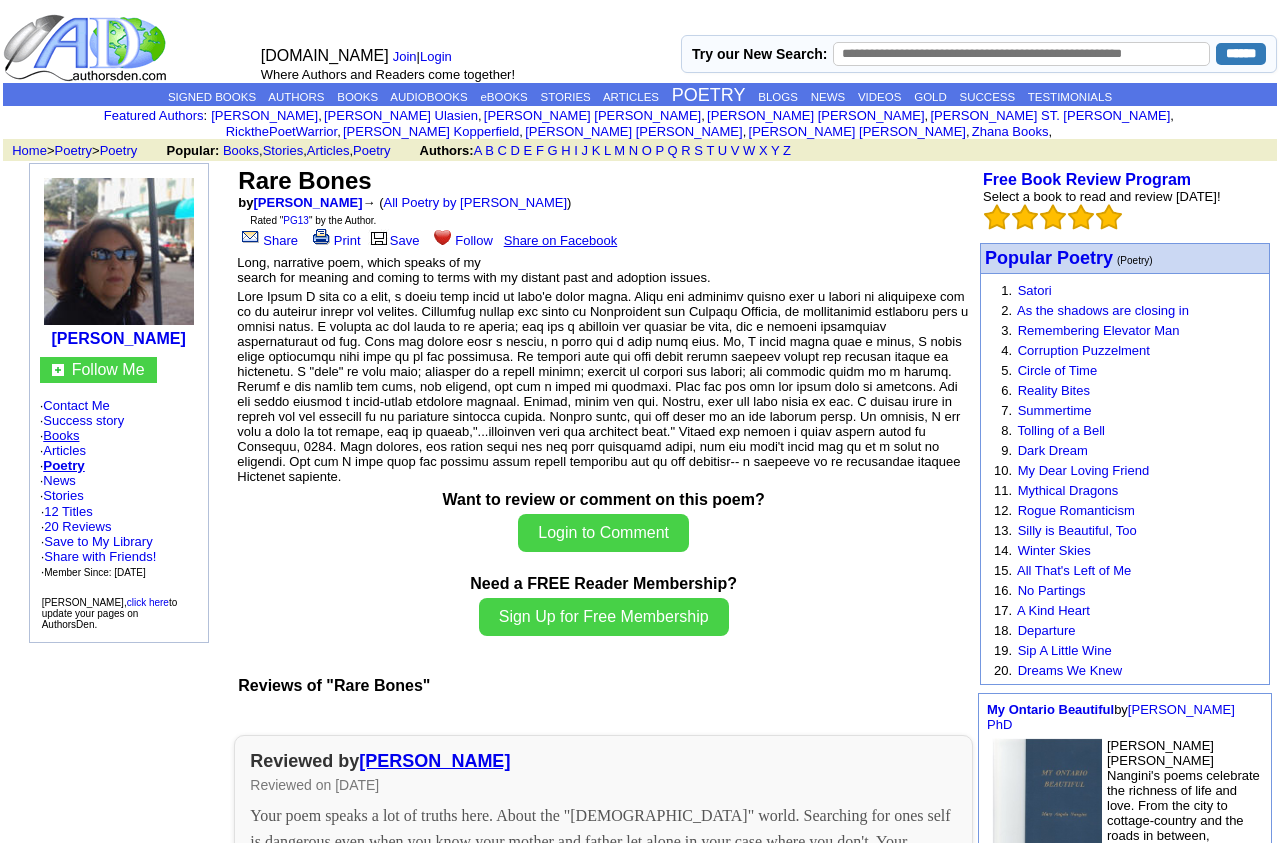 click on "Books" 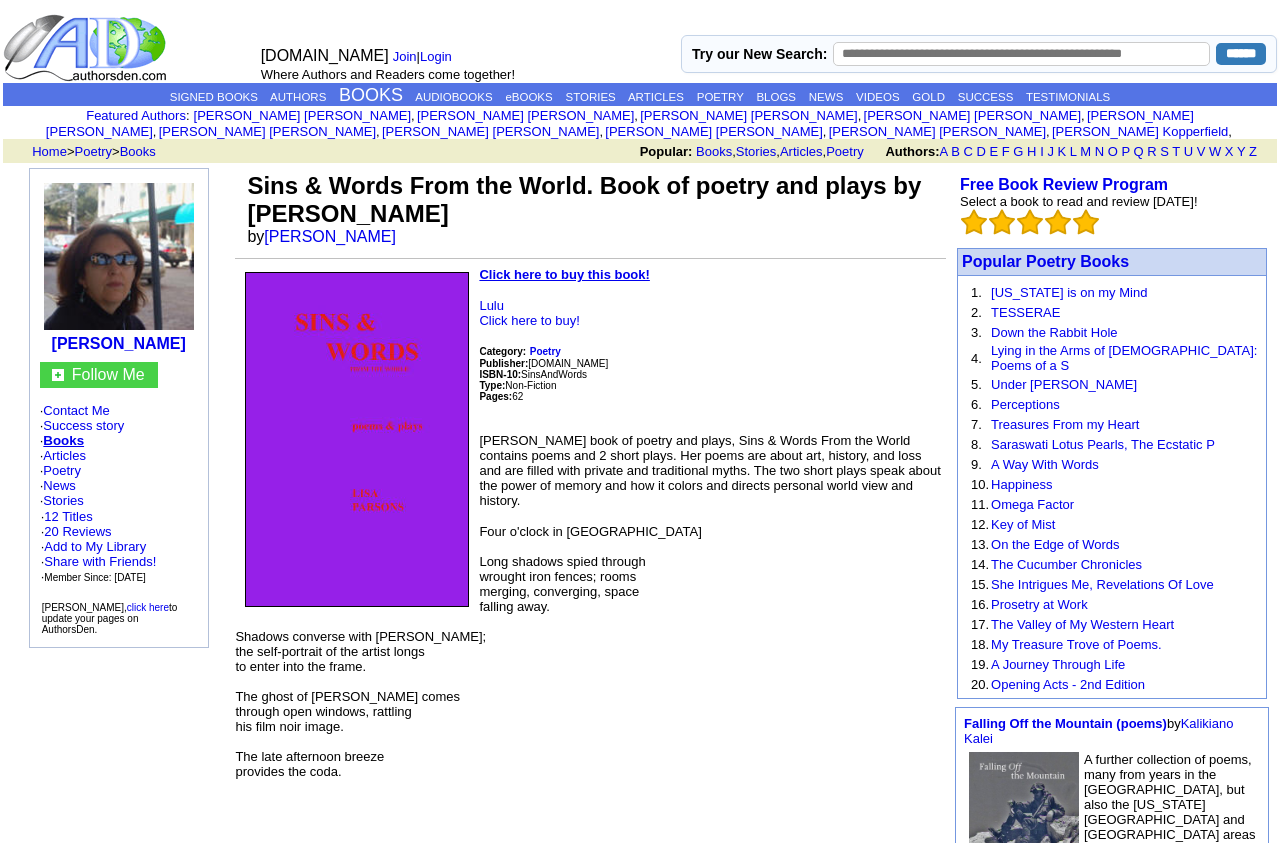 scroll, scrollTop: 0, scrollLeft: 0, axis: both 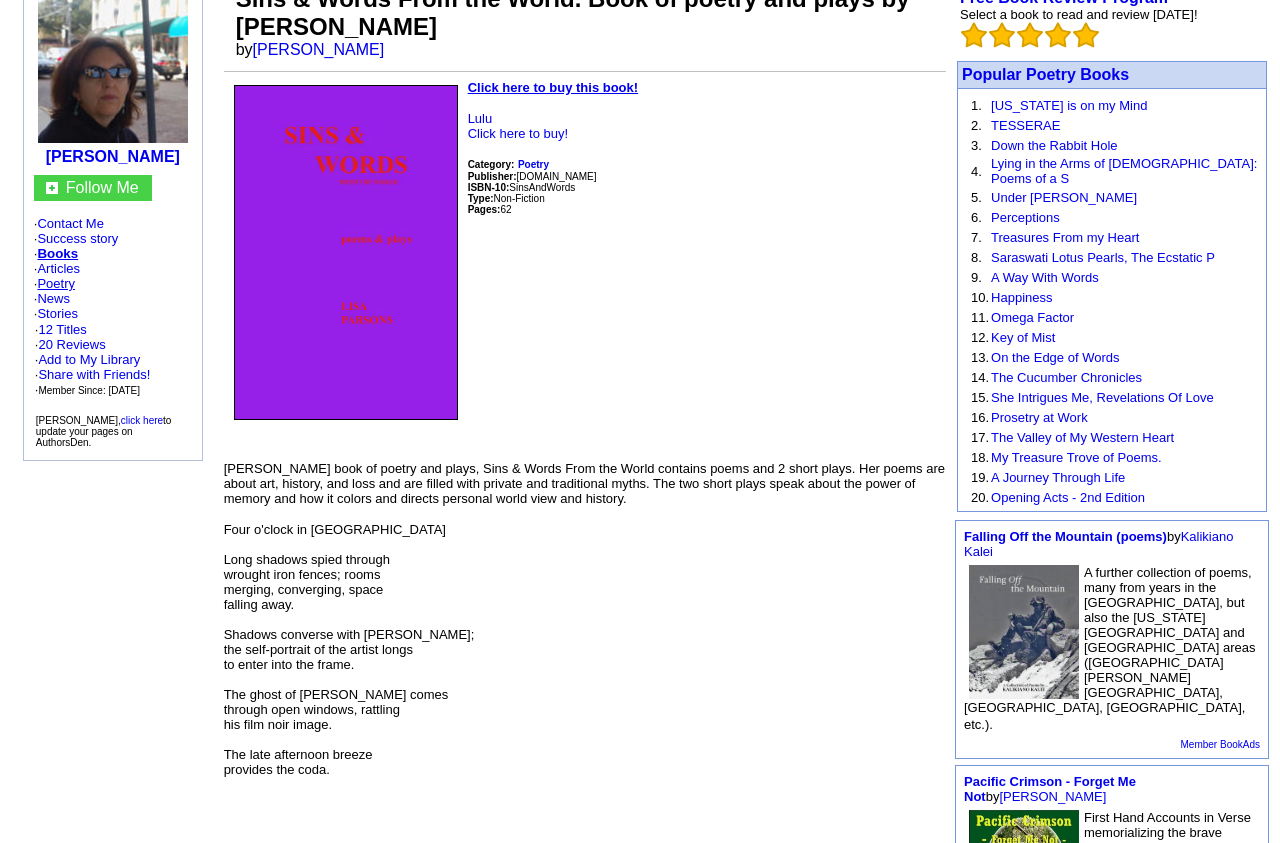 click on "Poetry" 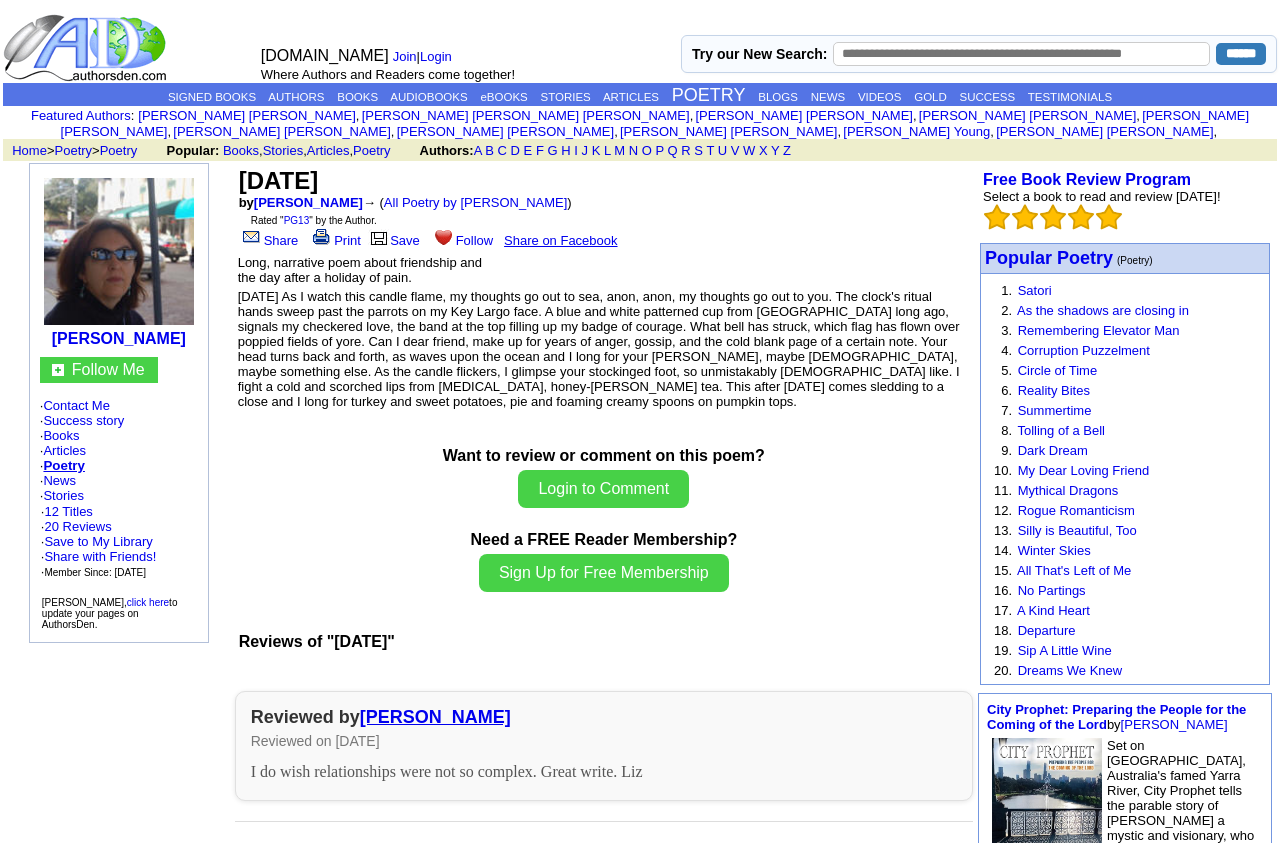 scroll, scrollTop: 0, scrollLeft: 0, axis: both 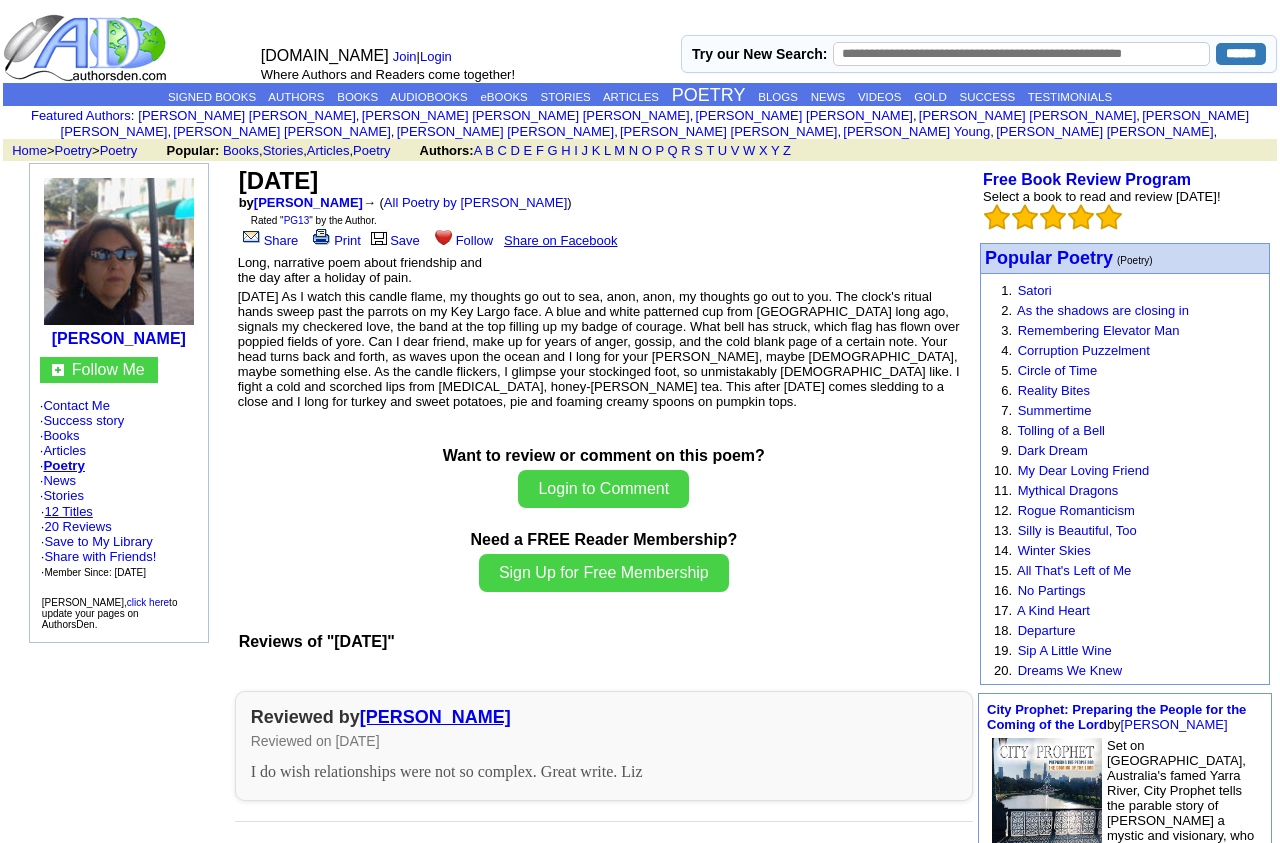 click on "12 Titles" 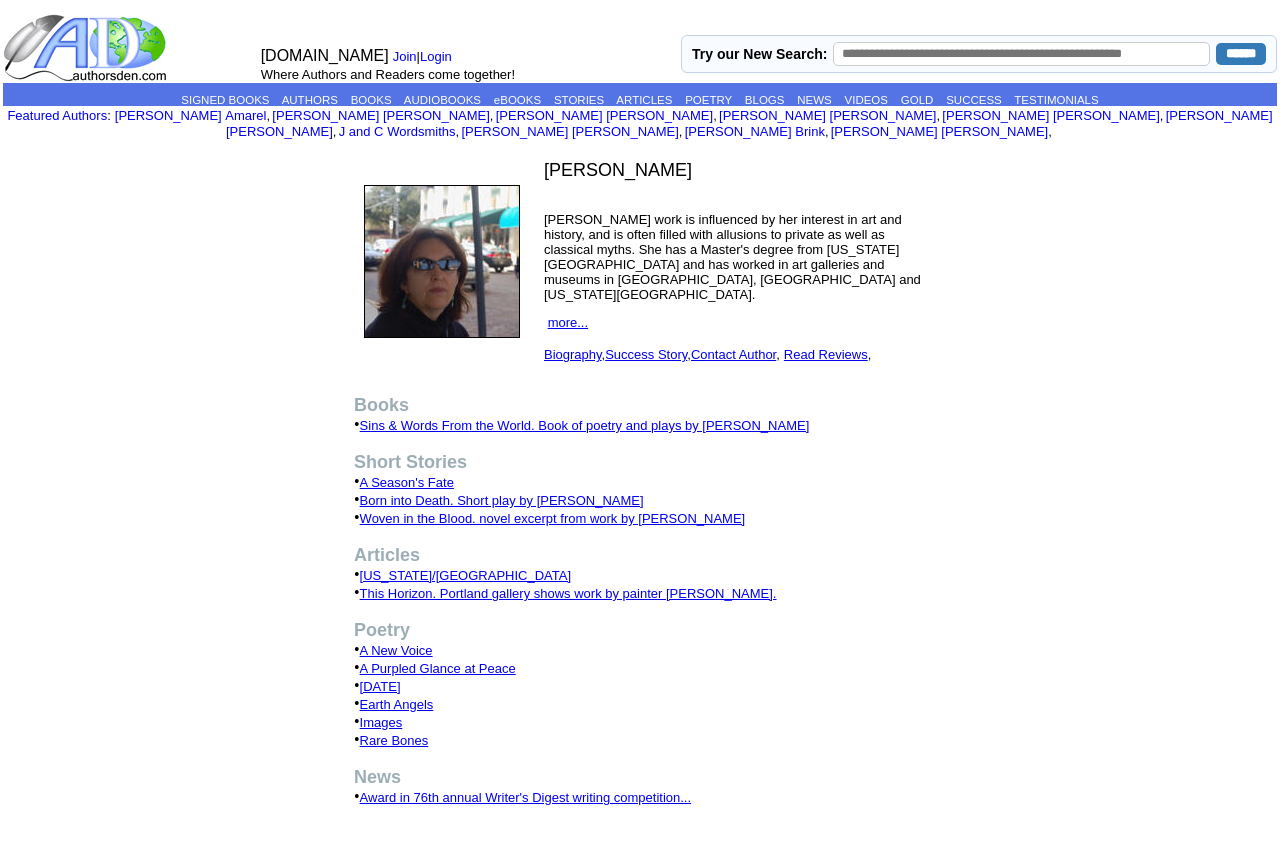 scroll, scrollTop: 0, scrollLeft: 0, axis: both 